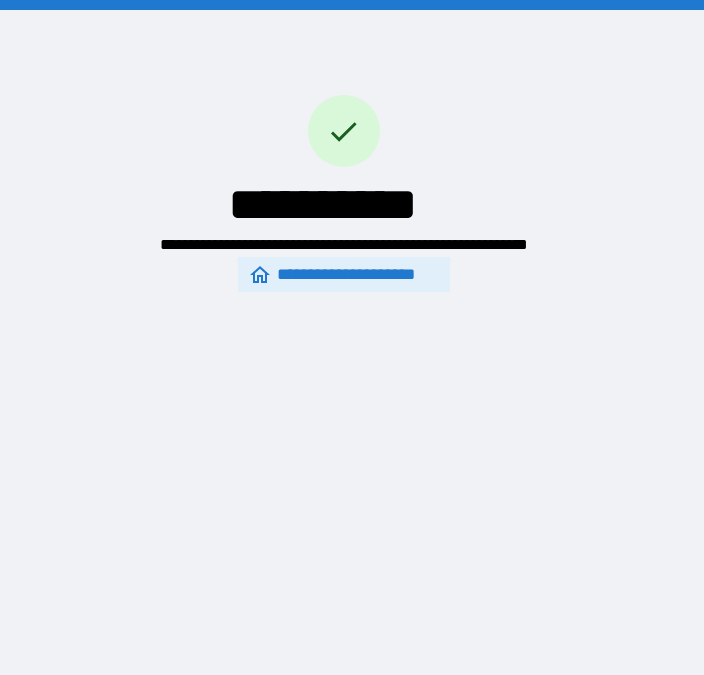 scroll, scrollTop: 0, scrollLeft: 0, axis: both 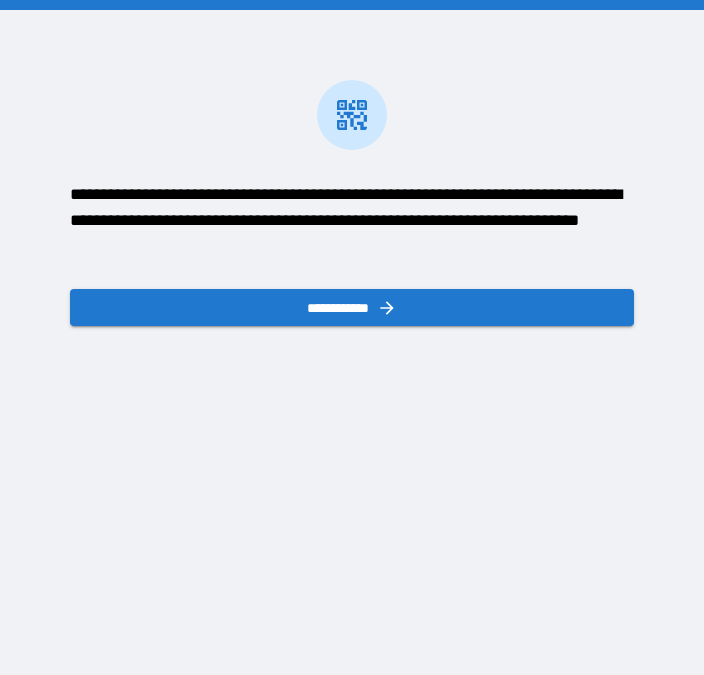 click on "**********" at bounding box center [351, 307] 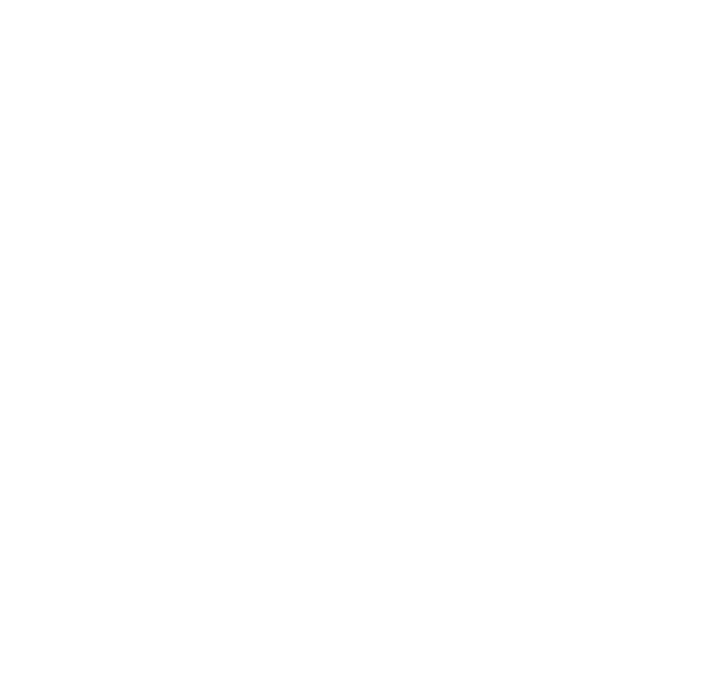 scroll, scrollTop: 0, scrollLeft: 0, axis: both 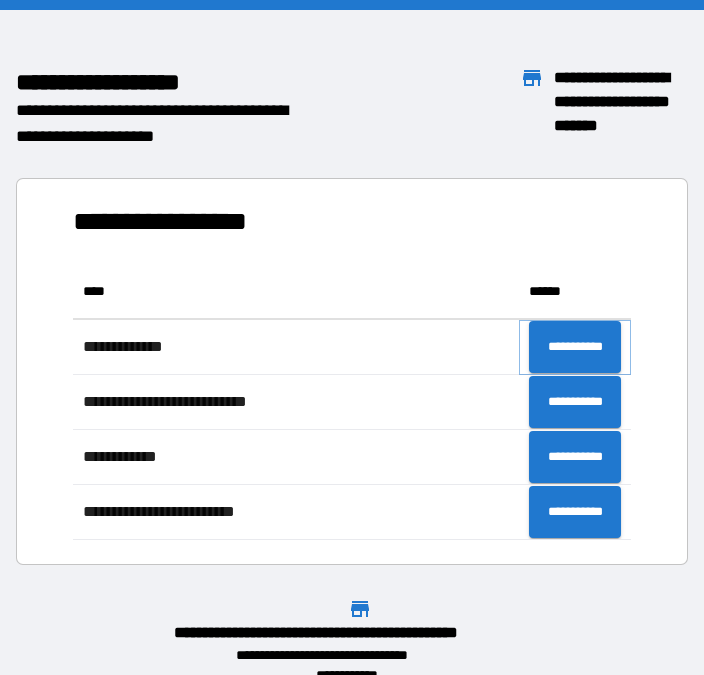 click on "**********" at bounding box center (575, 347) 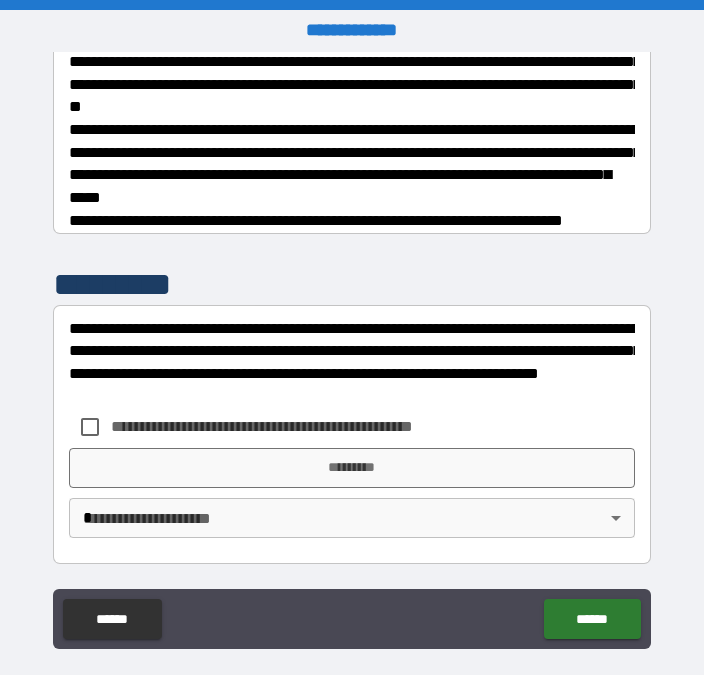 scroll, scrollTop: 1267, scrollLeft: 0, axis: vertical 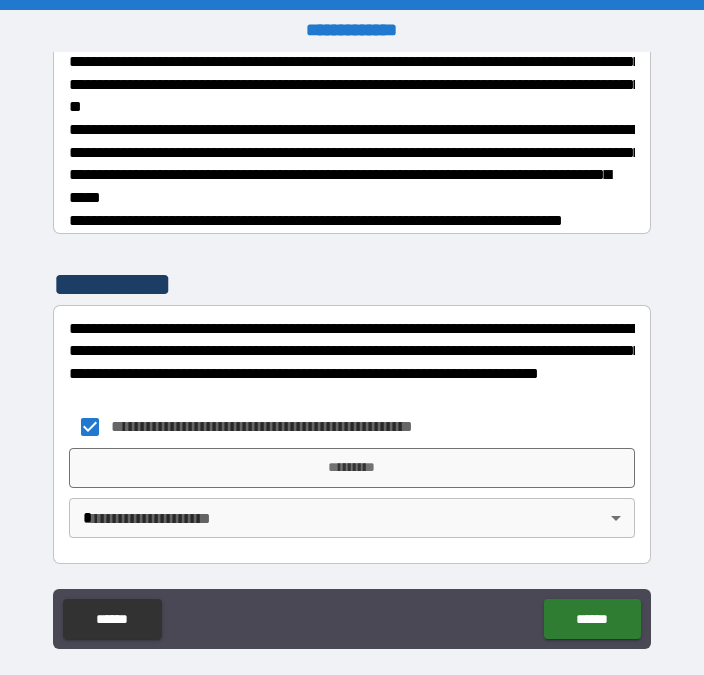 click on "*********" at bounding box center [352, 468] 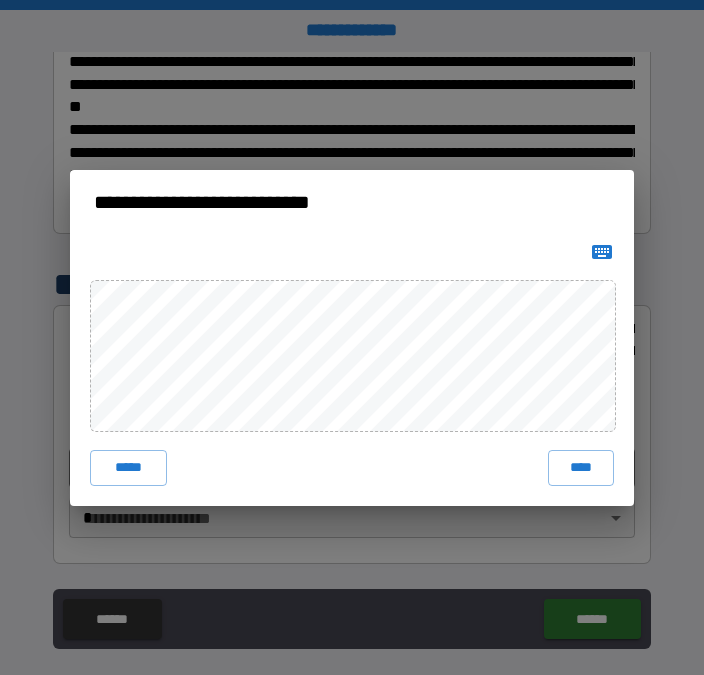 click on "****" at bounding box center [581, 468] 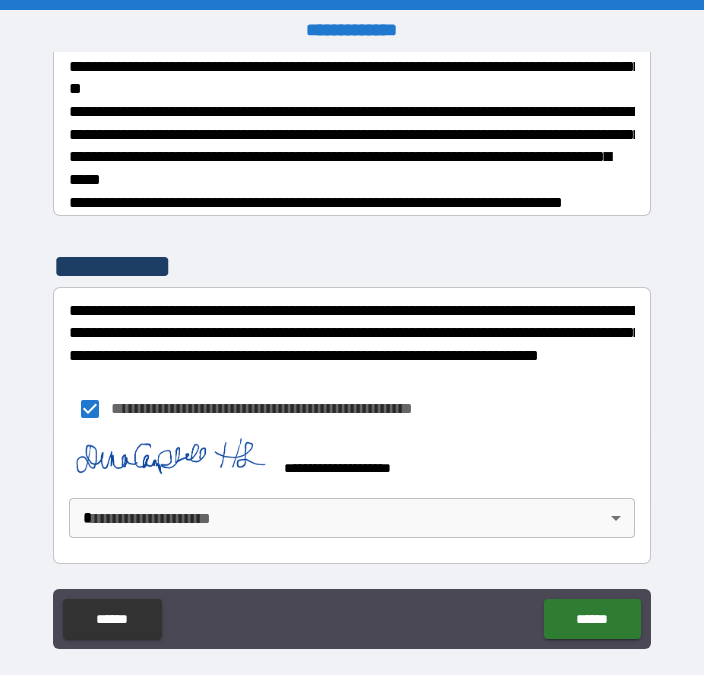 scroll, scrollTop: 1257, scrollLeft: 0, axis: vertical 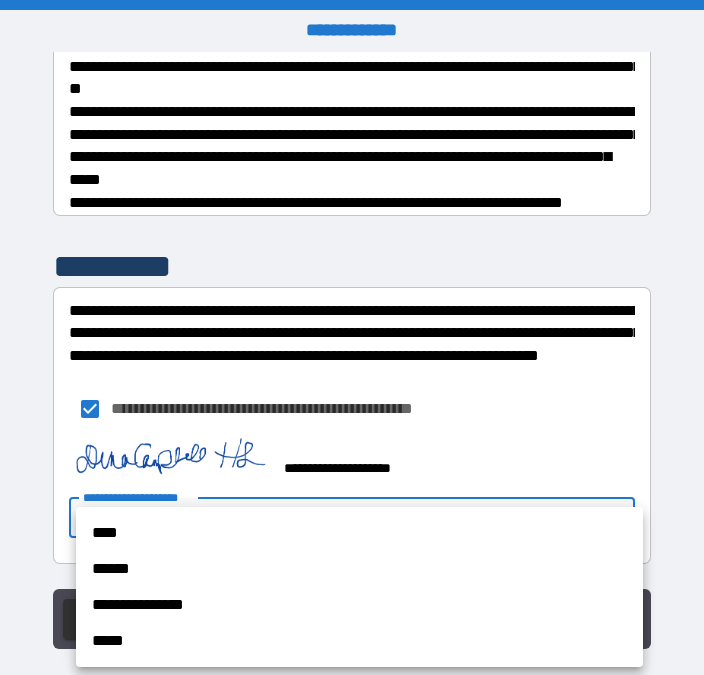 click on "*****" at bounding box center (359, 641) 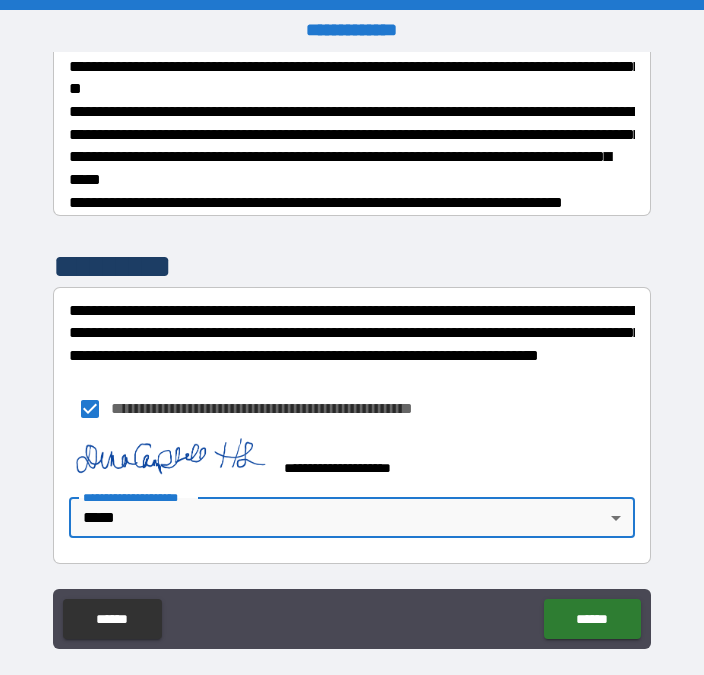 click on "******" at bounding box center [592, 619] 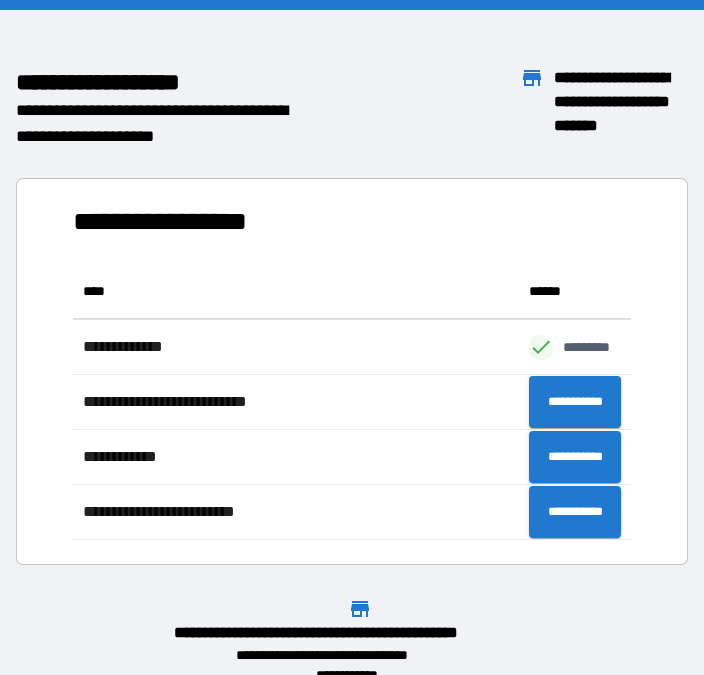 scroll, scrollTop: 276, scrollLeft: 558, axis: both 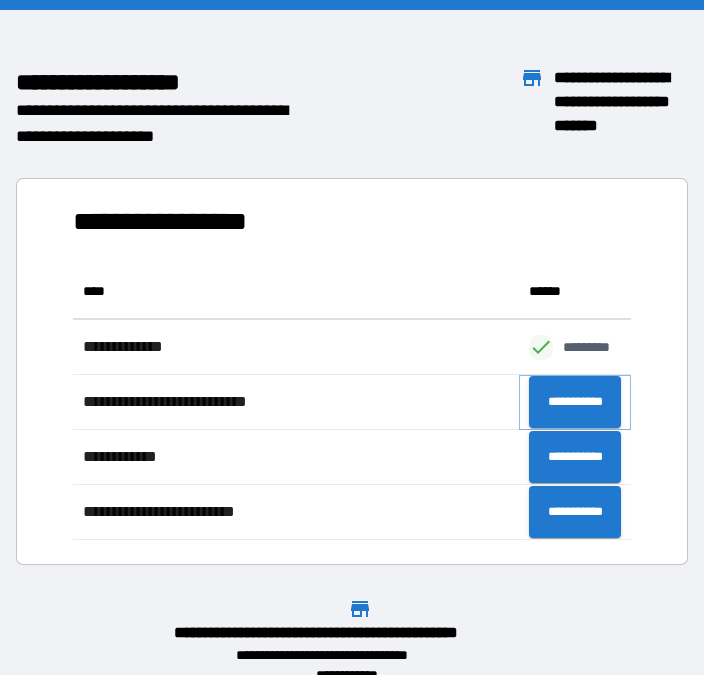 click on "**********" at bounding box center (575, 402) 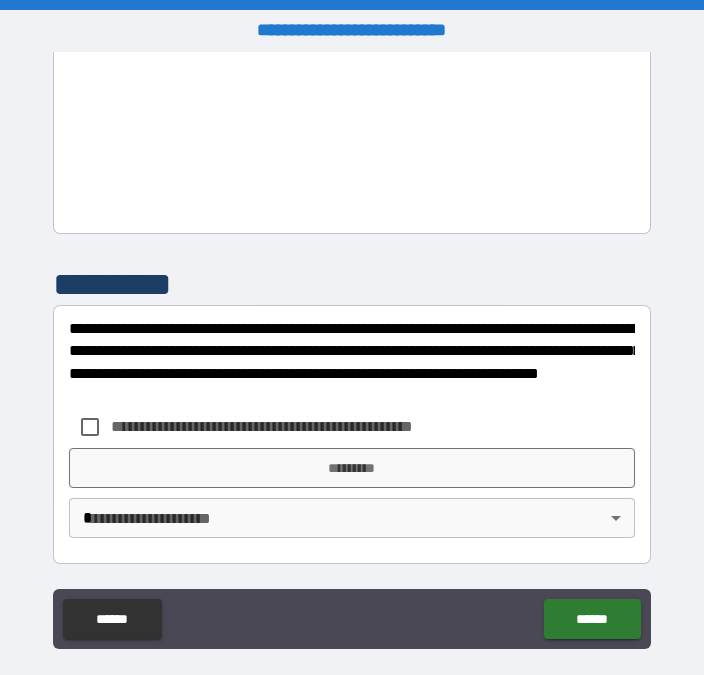 scroll, scrollTop: 2263, scrollLeft: 0, axis: vertical 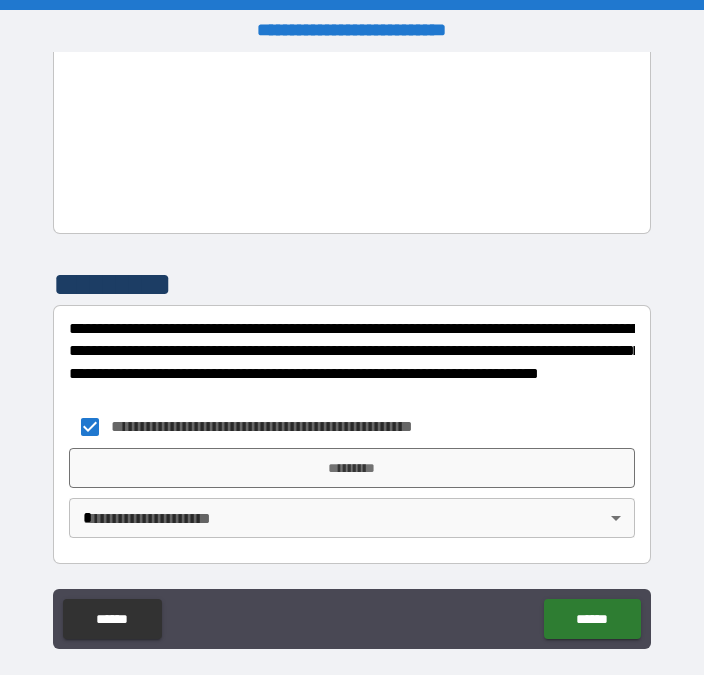click on "*********" at bounding box center (352, 468) 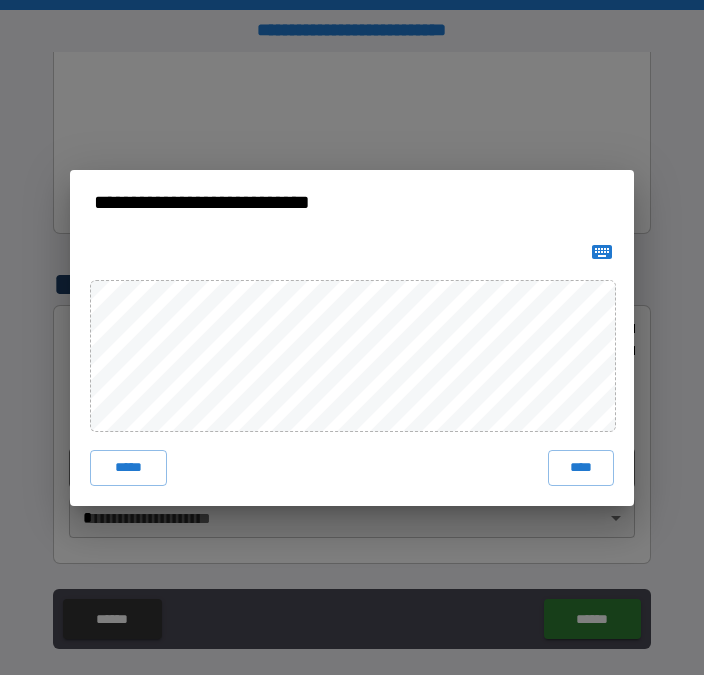 click on "****" at bounding box center [581, 468] 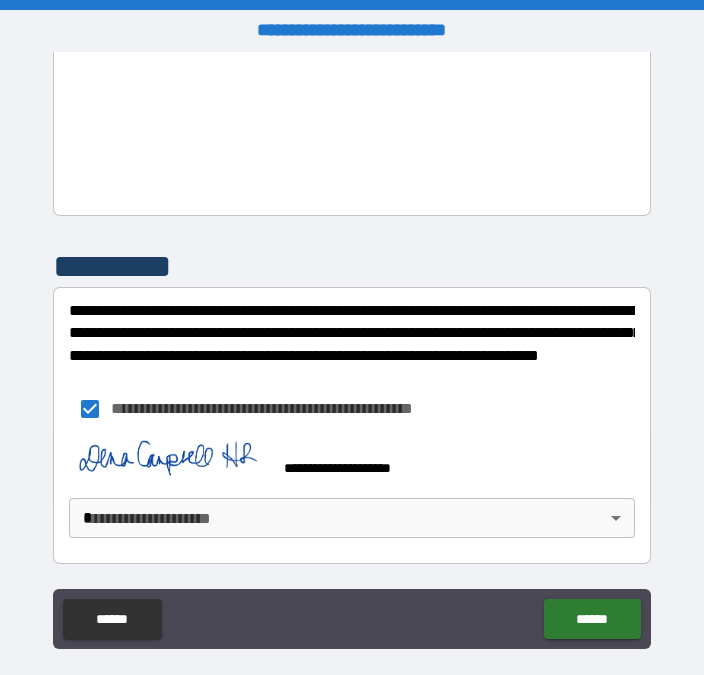 click on "**********" at bounding box center (352, 364) 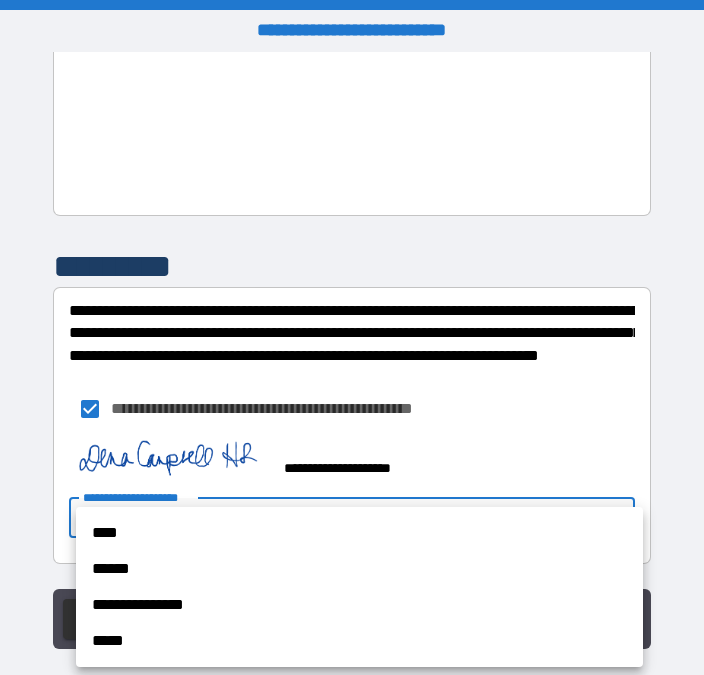 click on "*****" at bounding box center [359, 641] 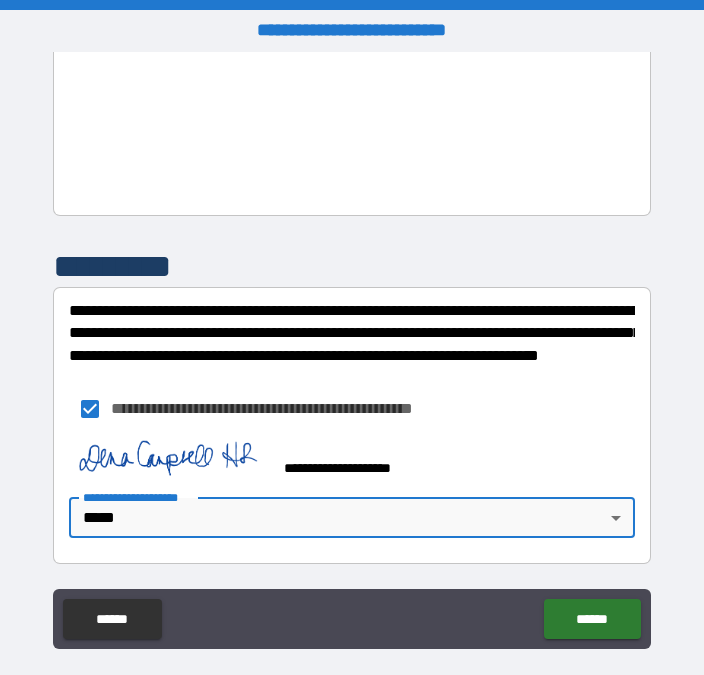 click on "******" at bounding box center [592, 619] 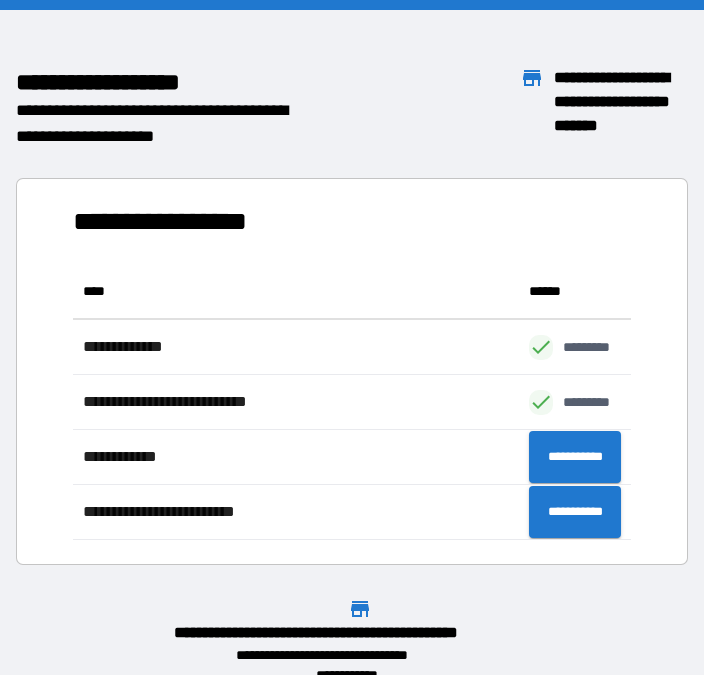 scroll, scrollTop: 276, scrollLeft: 558, axis: both 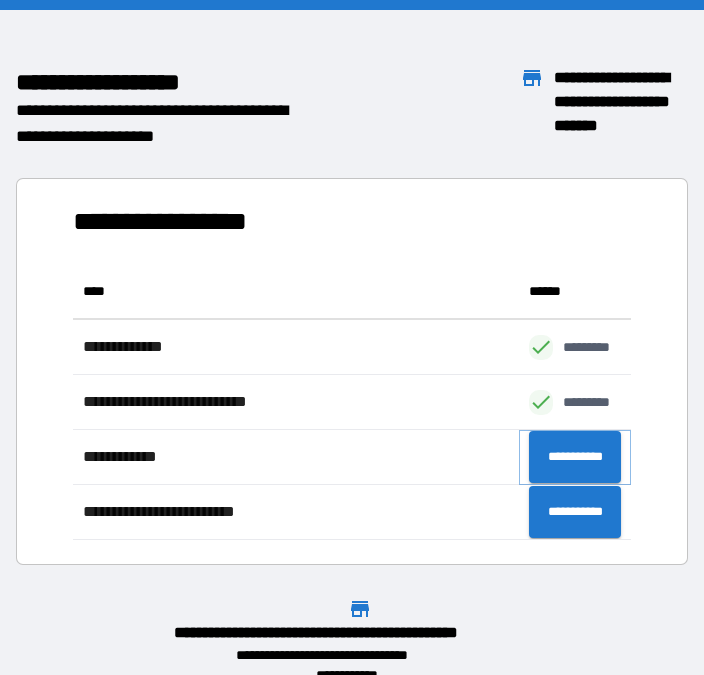 click on "**********" at bounding box center (575, 457) 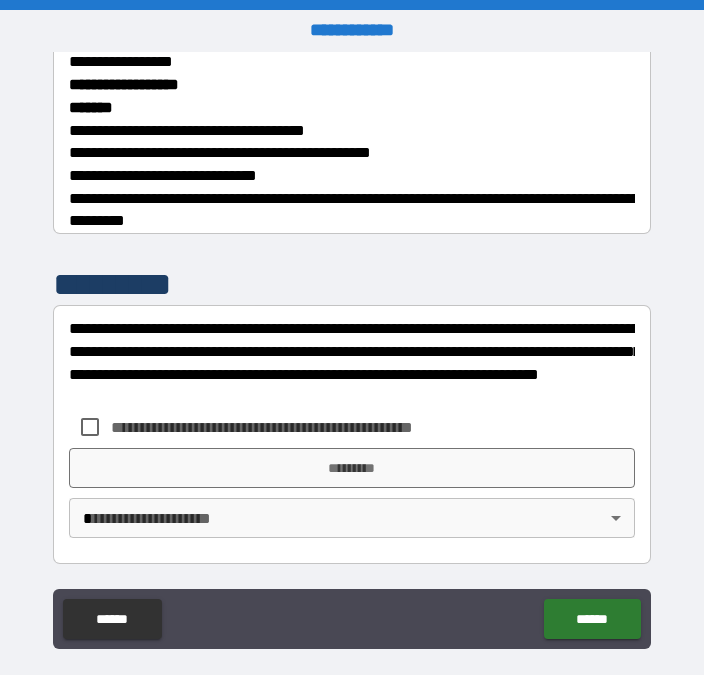 scroll, scrollTop: 6833, scrollLeft: 0, axis: vertical 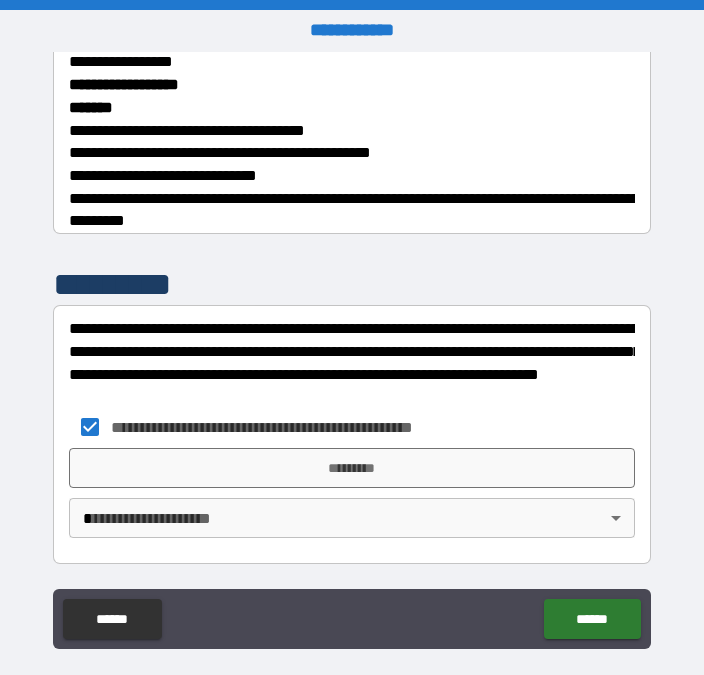click on "*********" at bounding box center (352, 468) 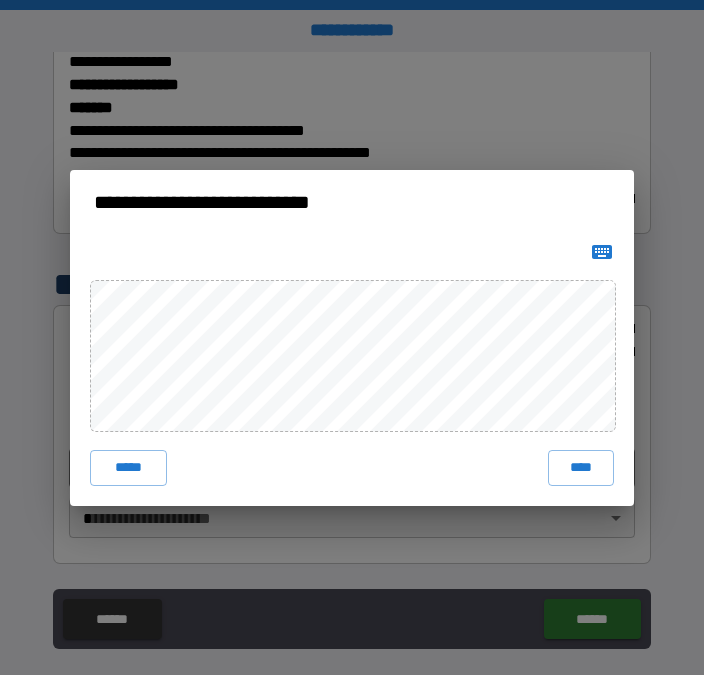click on "****" at bounding box center (581, 468) 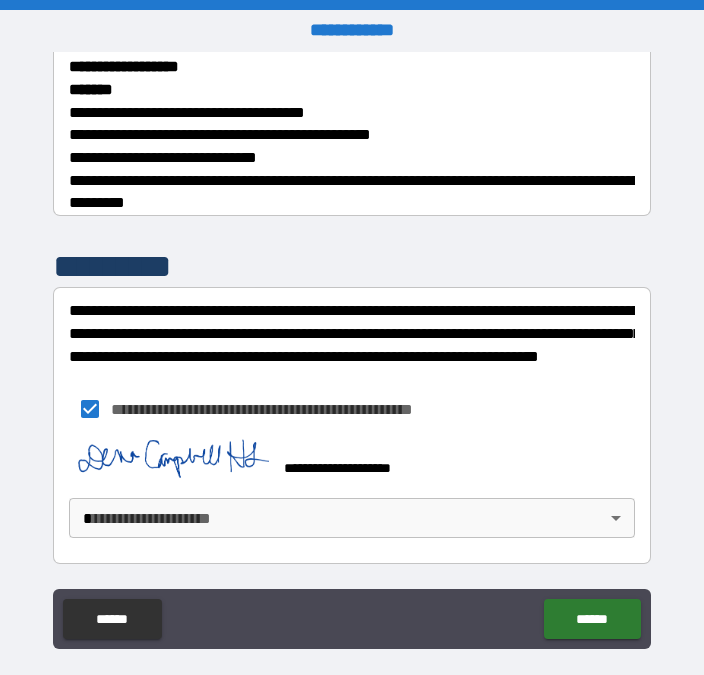 click on "**********" at bounding box center [352, 364] 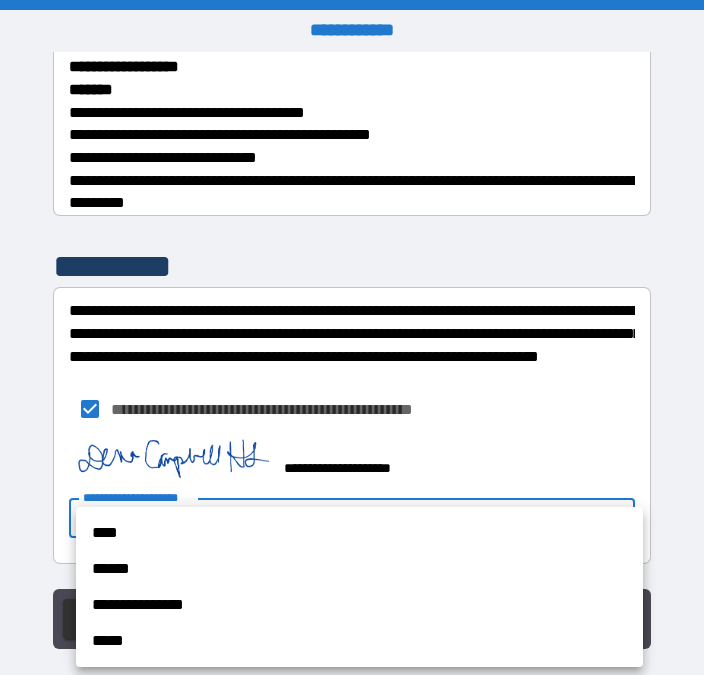 click on "*****" at bounding box center [359, 641] 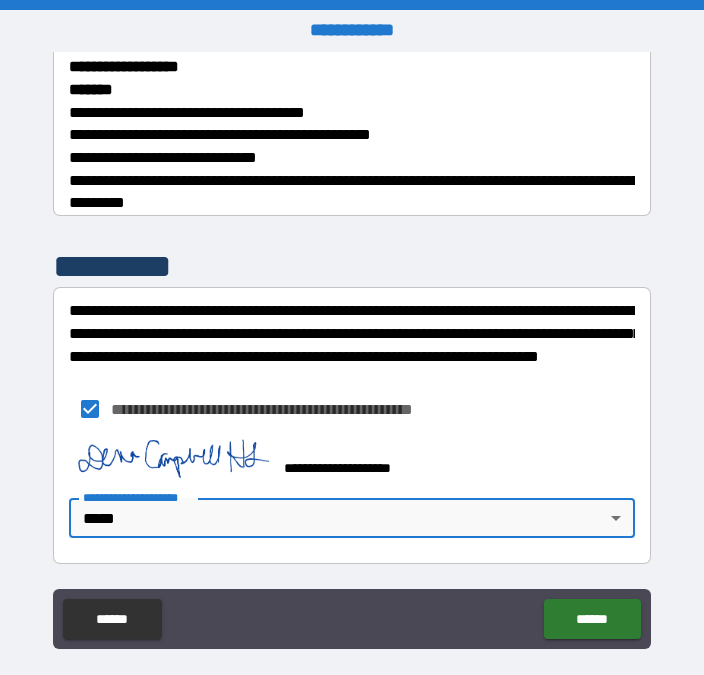 click on "******" at bounding box center [592, 619] 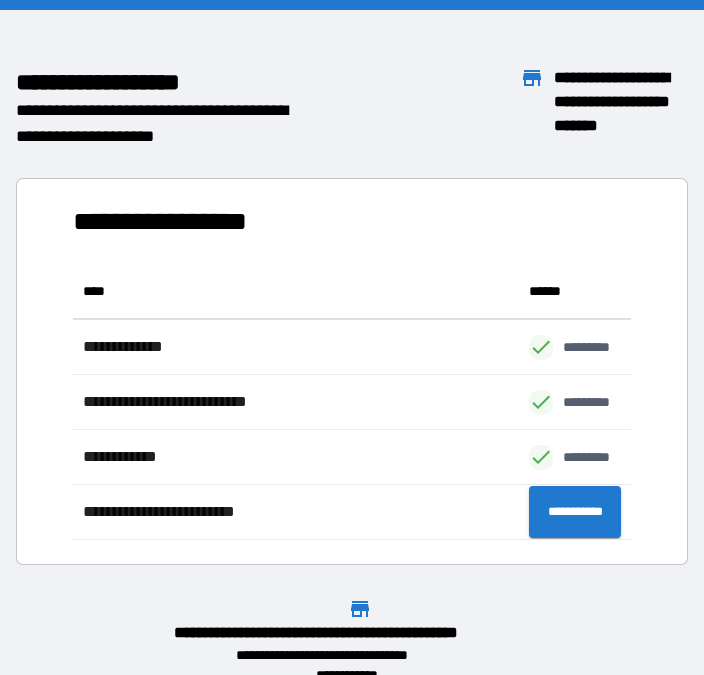 scroll, scrollTop: 1, scrollLeft: 1, axis: both 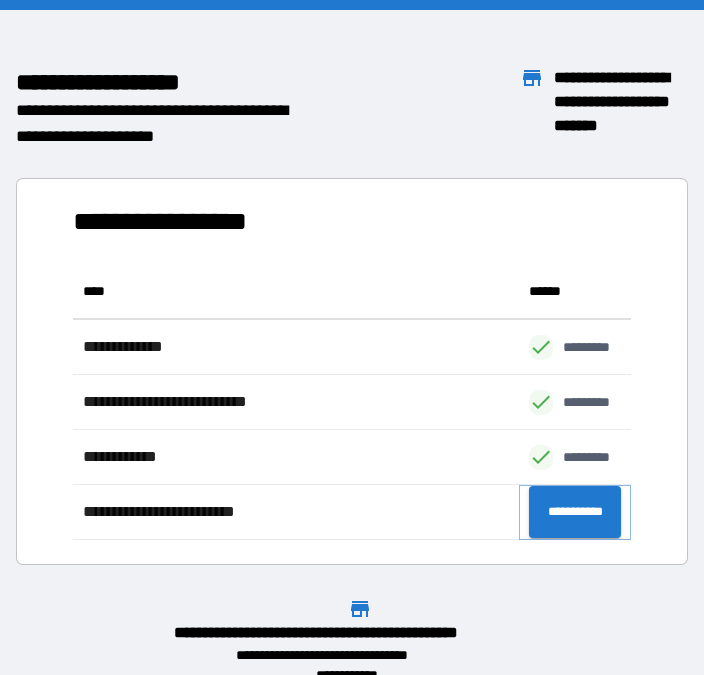 click on "**********" at bounding box center [575, 512] 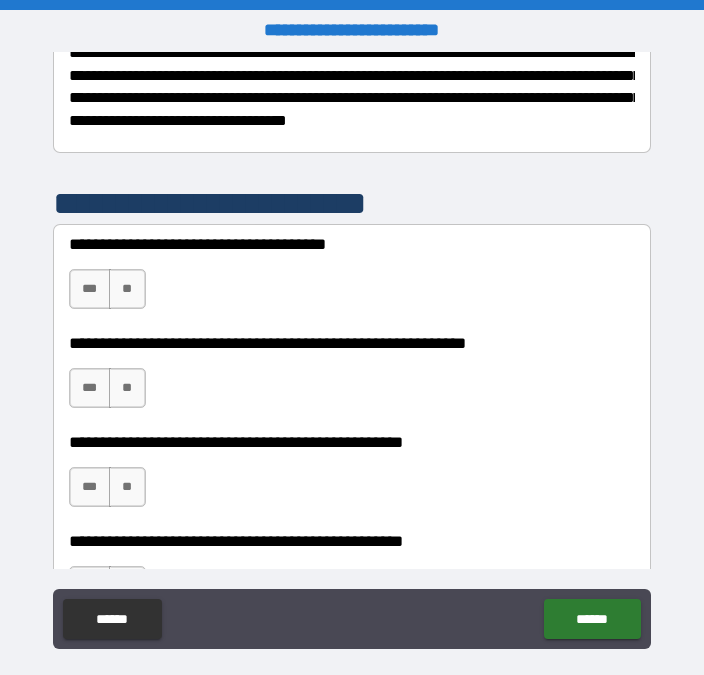 scroll, scrollTop: 350, scrollLeft: 0, axis: vertical 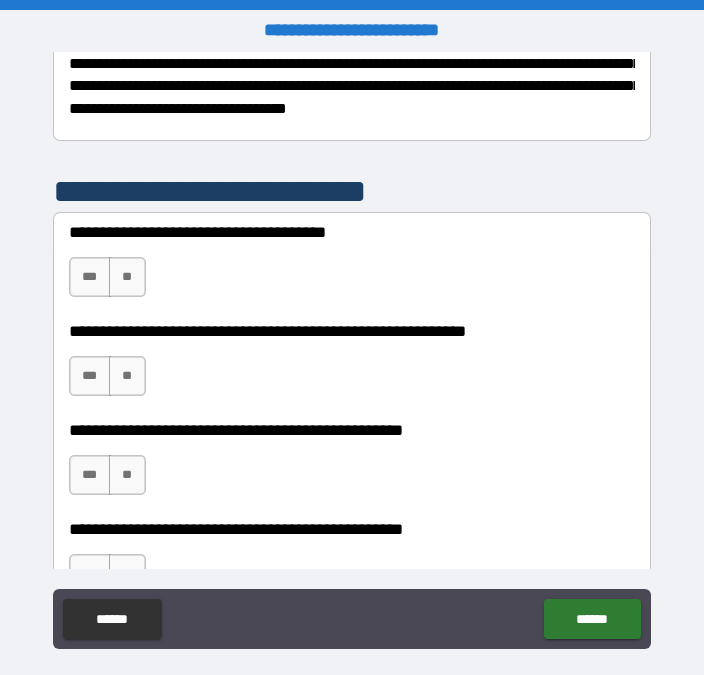 click on "**" at bounding box center (127, 277) 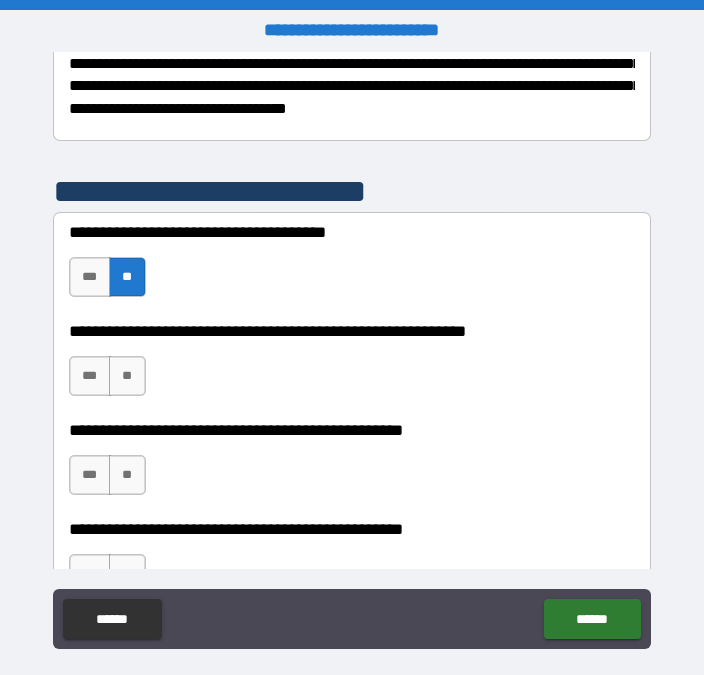 click on "**" at bounding box center [127, 376] 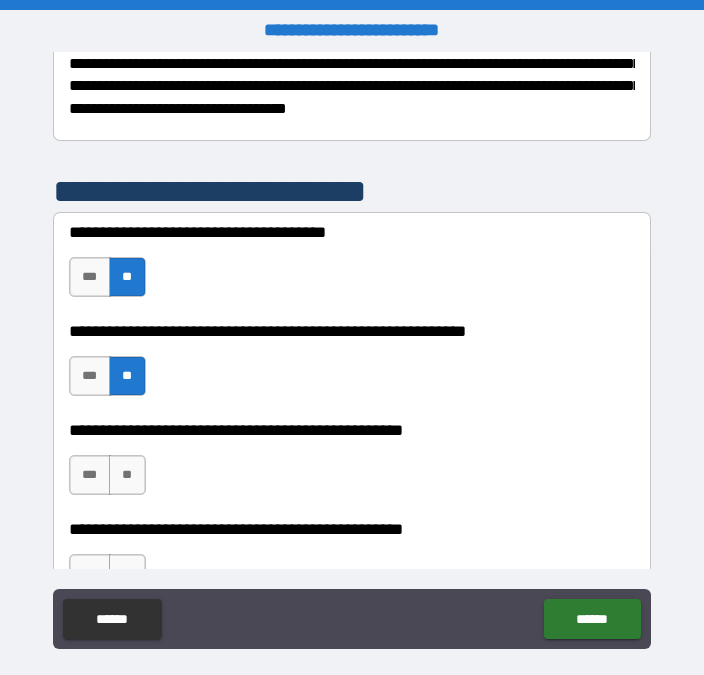 click on "**" at bounding box center (127, 475) 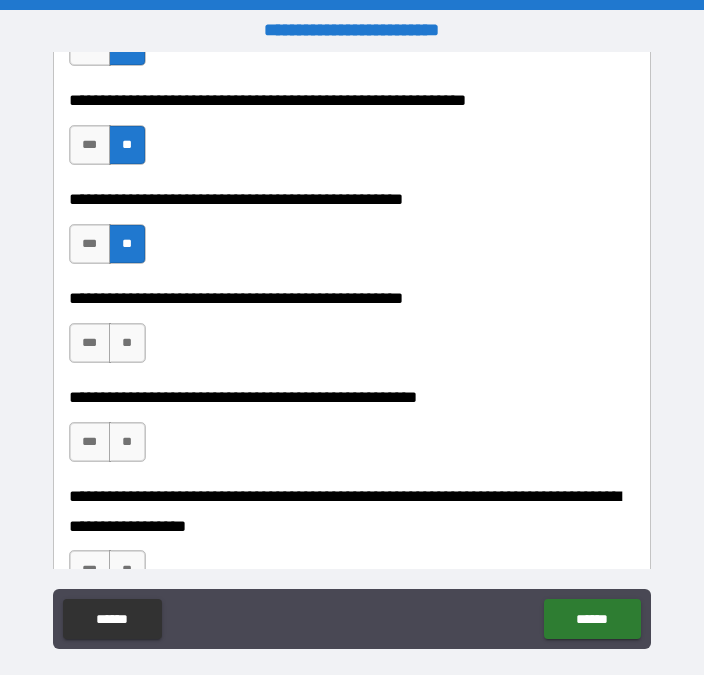 scroll, scrollTop: 582, scrollLeft: 0, axis: vertical 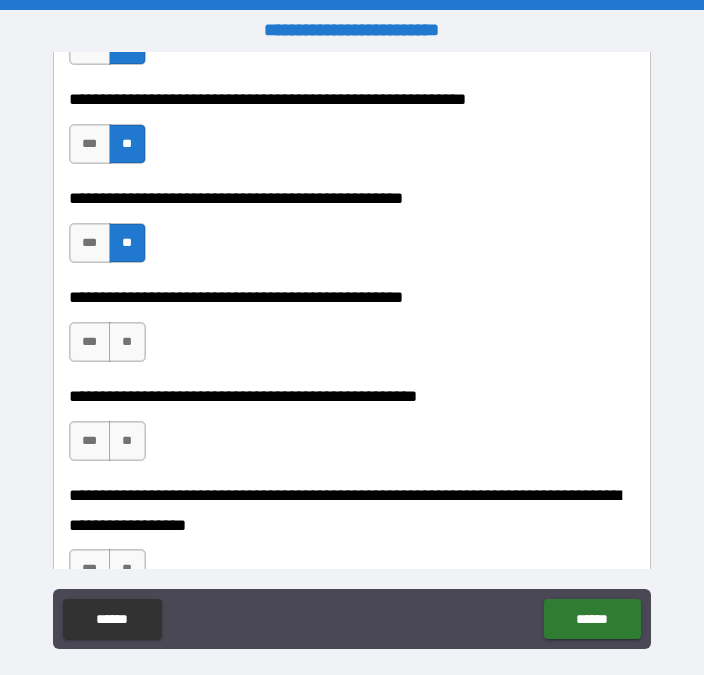 click on "**" at bounding box center (127, 342) 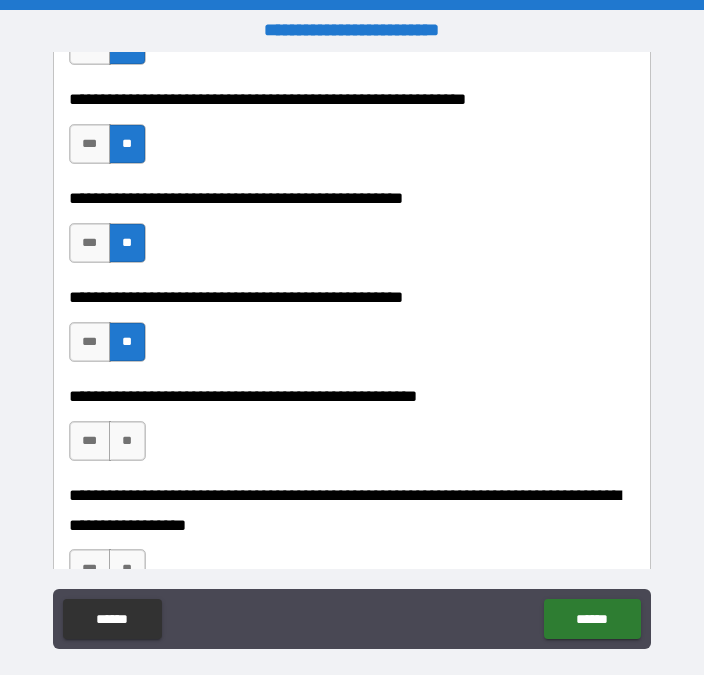 click on "**" at bounding box center (127, 441) 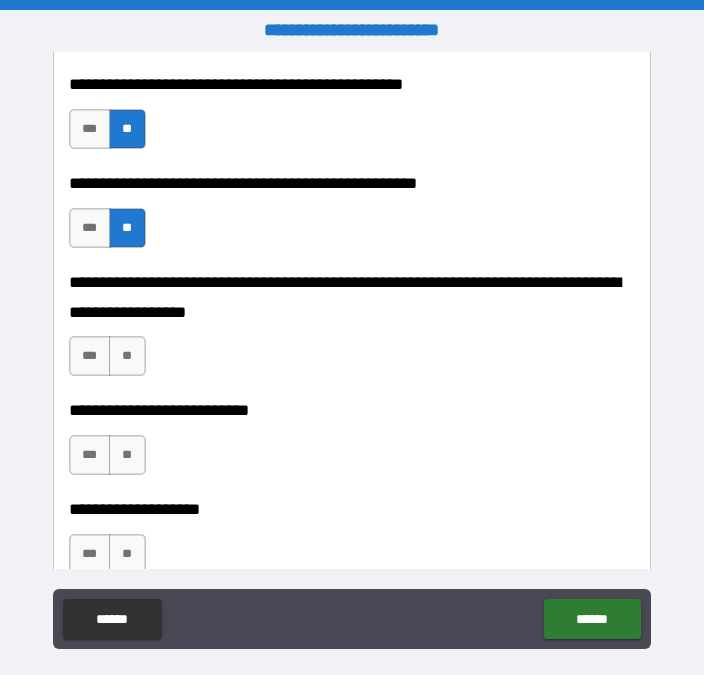 scroll, scrollTop: 800, scrollLeft: 0, axis: vertical 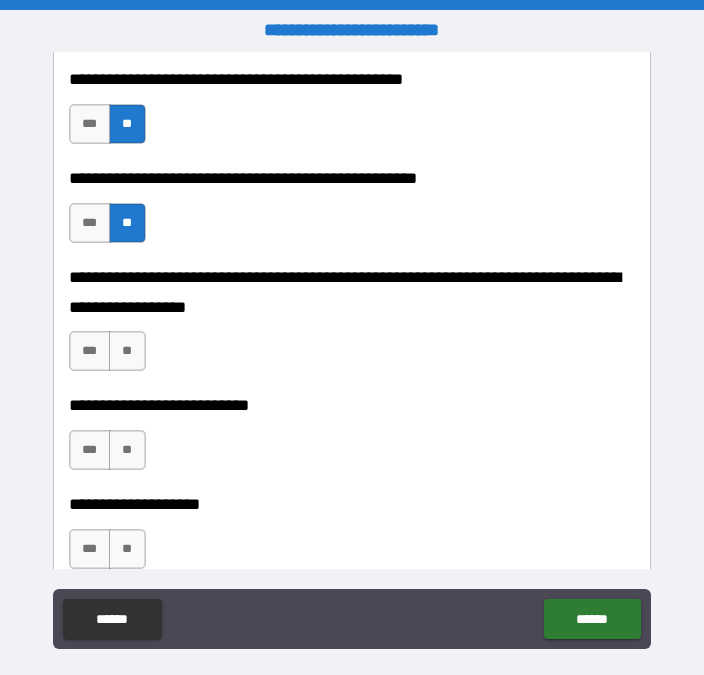 click on "**" at bounding box center [127, 351] 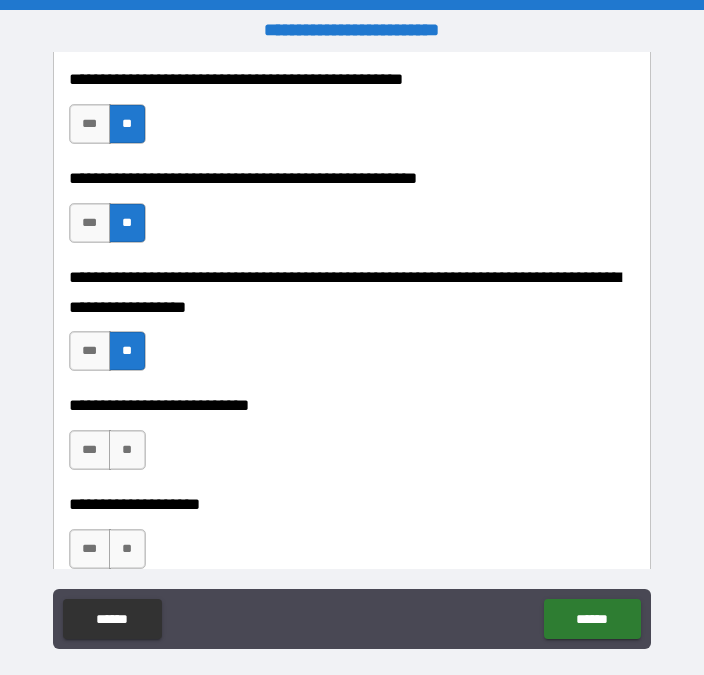 click on "**" at bounding box center (127, 450) 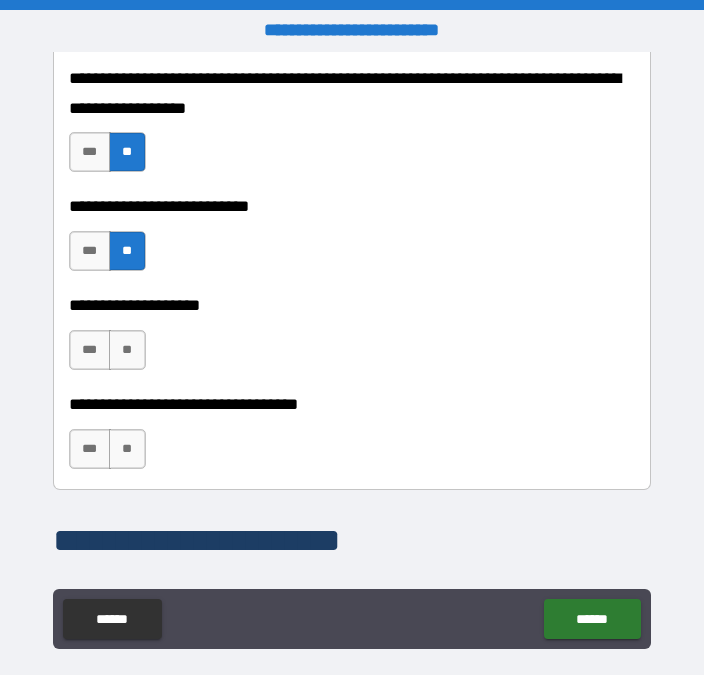 scroll, scrollTop: 1013, scrollLeft: 0, axis: vertical 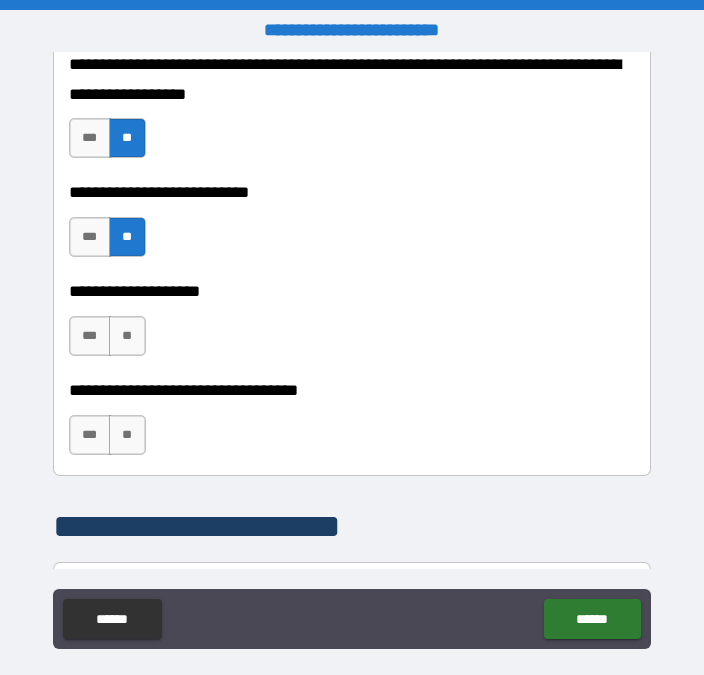 click on "**" at bounding box center [127, 336] 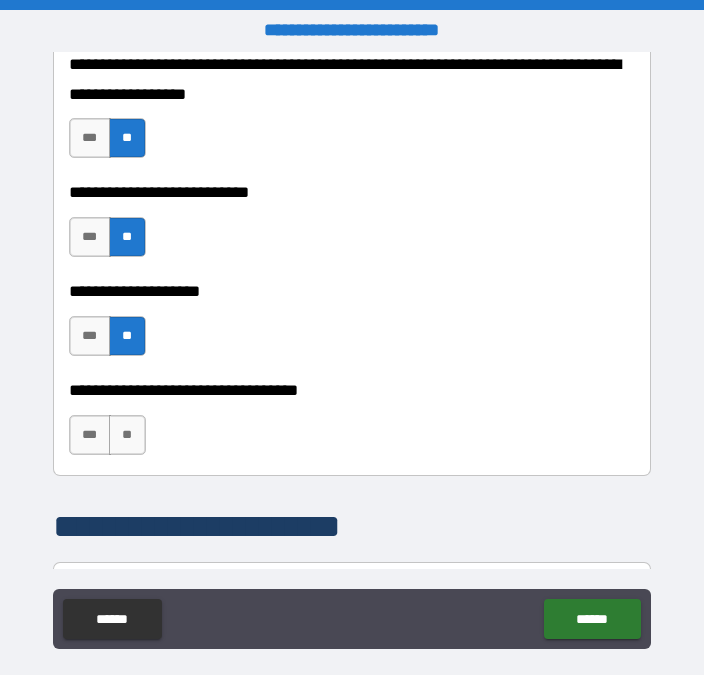 click on "**" at bounding box center (127, 435) 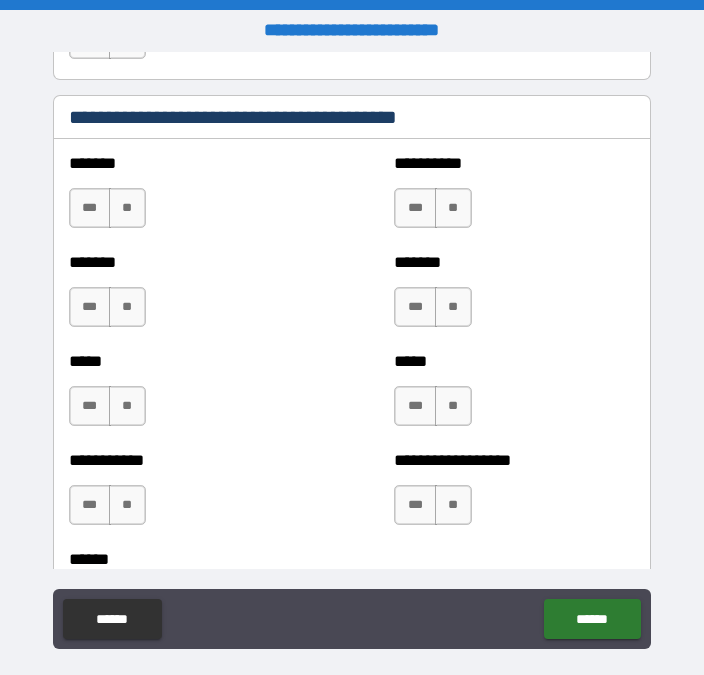 scroll, scrollTop: 1776, scrollLeft: 0, axis: vertical 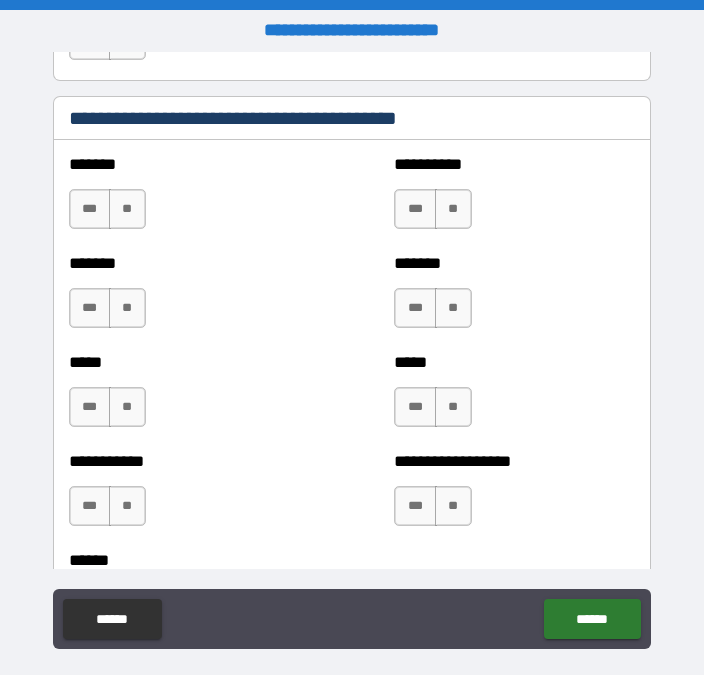 click on "**" at bounding box center [127, 209] 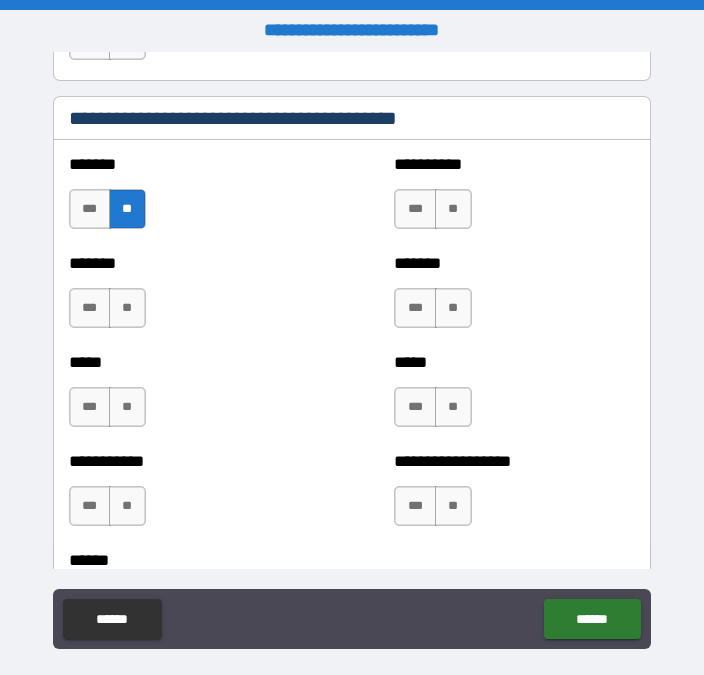 click on "**" at bounding box center [127, 308] 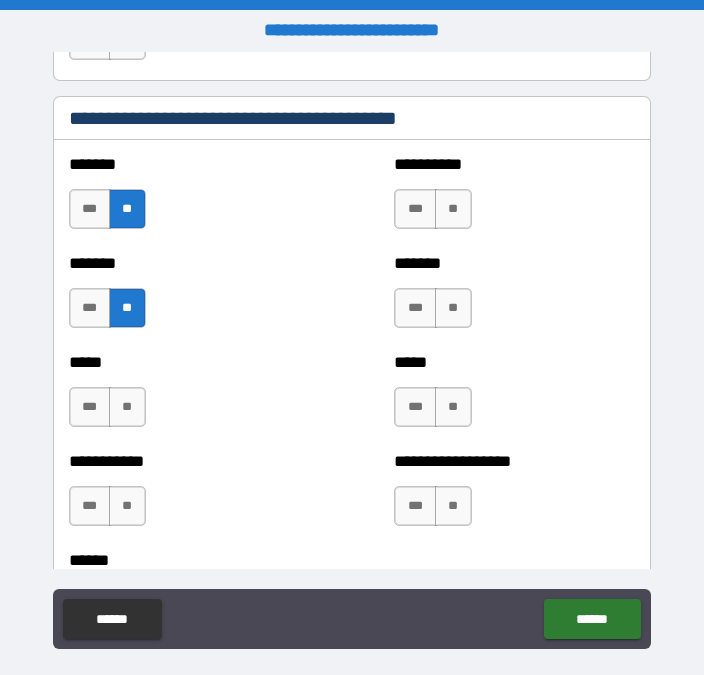click on "**" at bounding box center [127, 407] 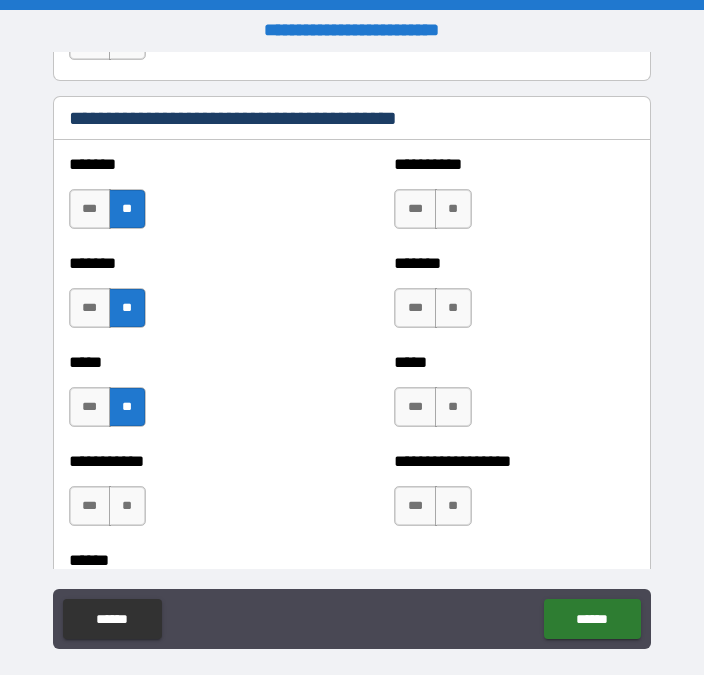 click on "**" at bounding box center (127, 506) 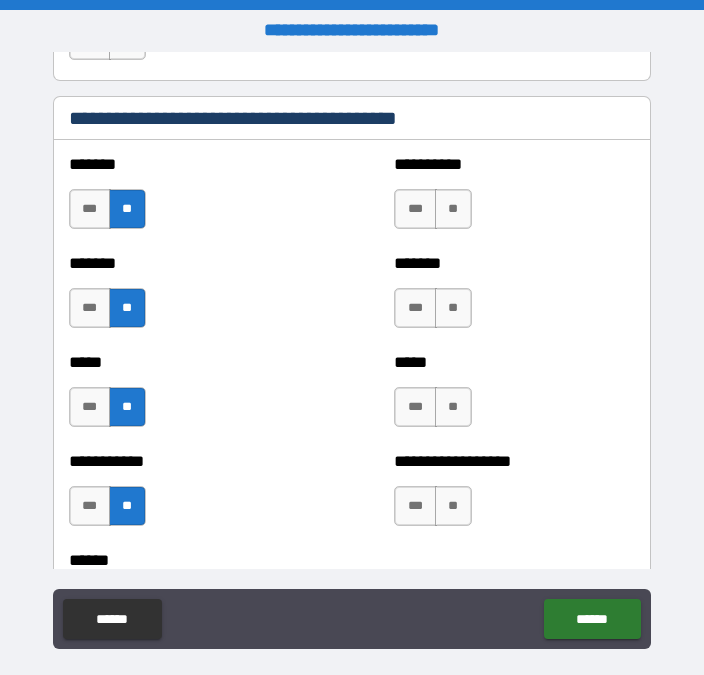 click on "**" at bounding box center (453, 209) 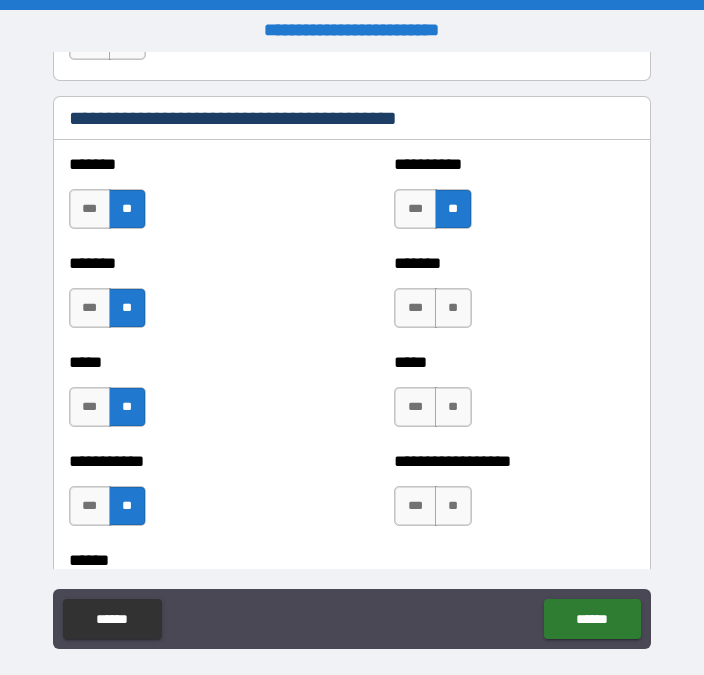 click on "**" at bounding box center (453, 308) 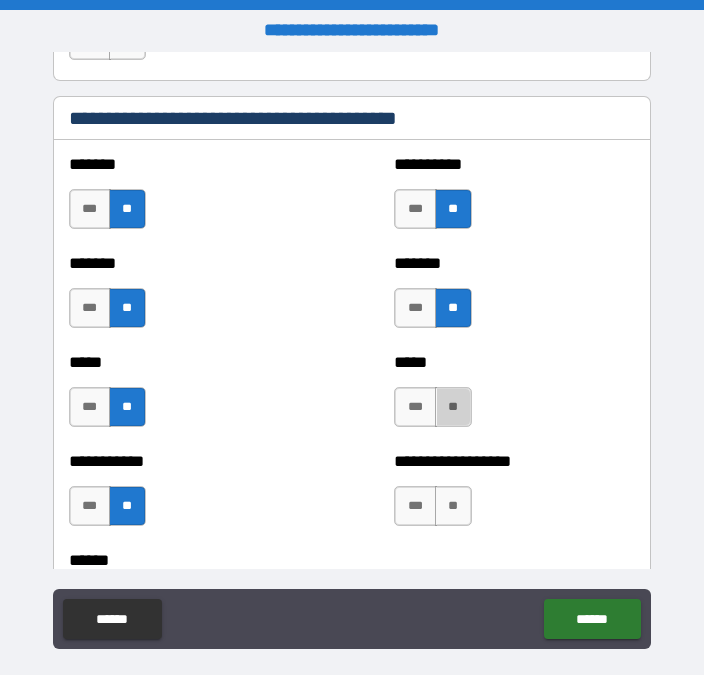 click on "**" at bounding box center [453, 407] 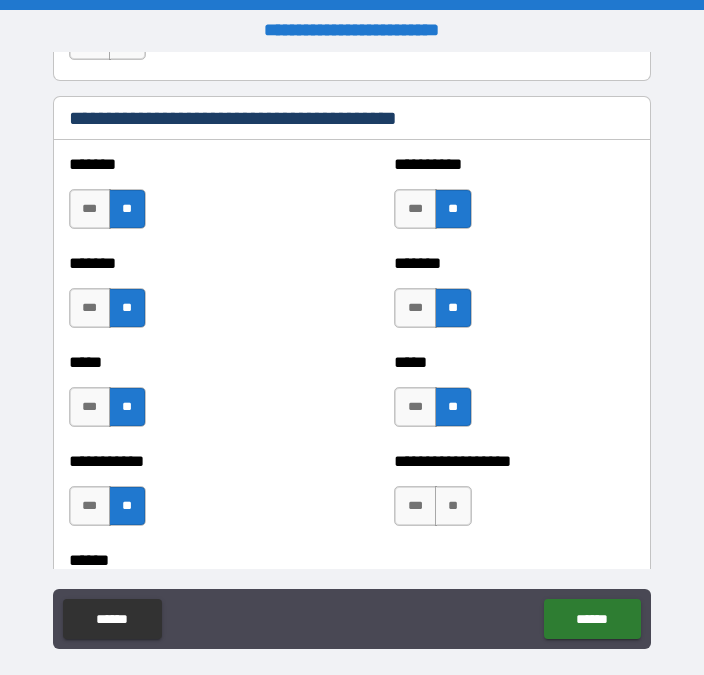 click on "**" at bounding box center (453, 506) 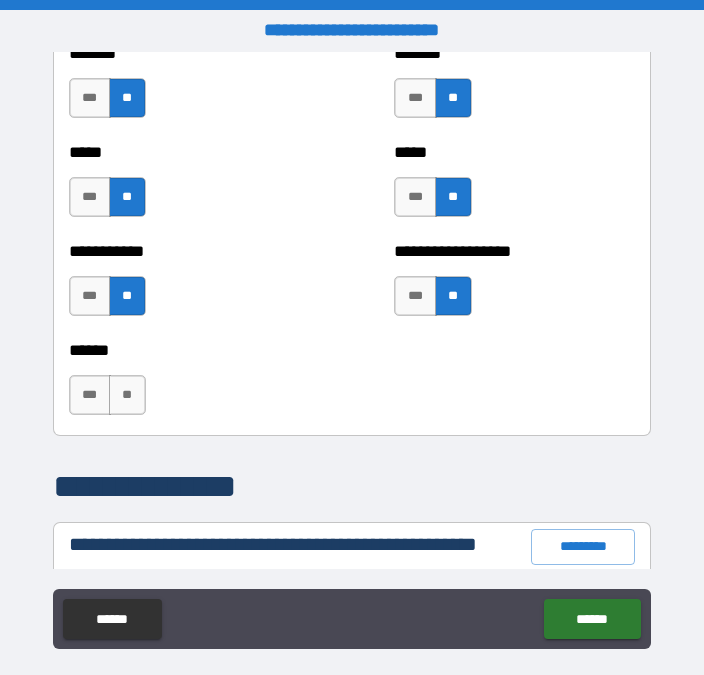 scroll, scrollTop: 1989, scrollLeft: 0, axis: vertical 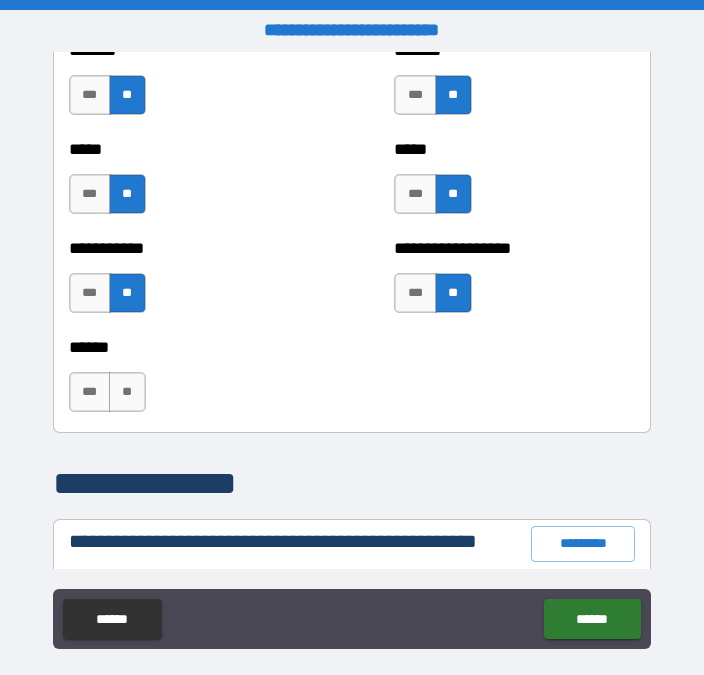 click on "**" at bounding box center (127, 392) 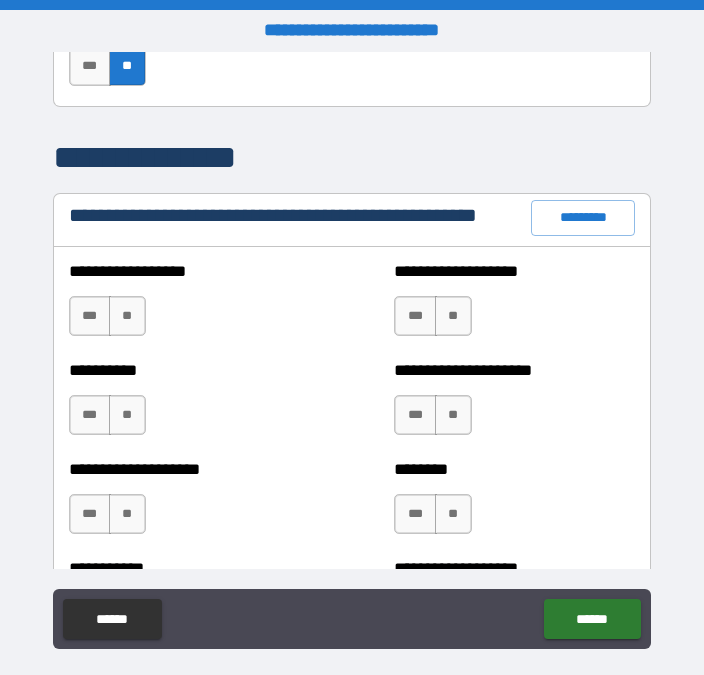 scroll, scrollTop: 2319, scrollLeft: 0, axis: vertical 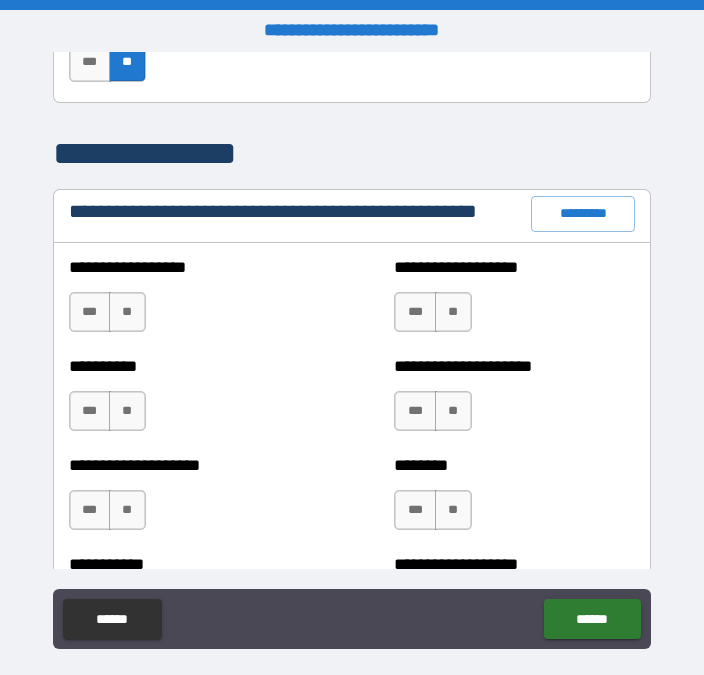 click on "**" at bounding box center (127, 312) 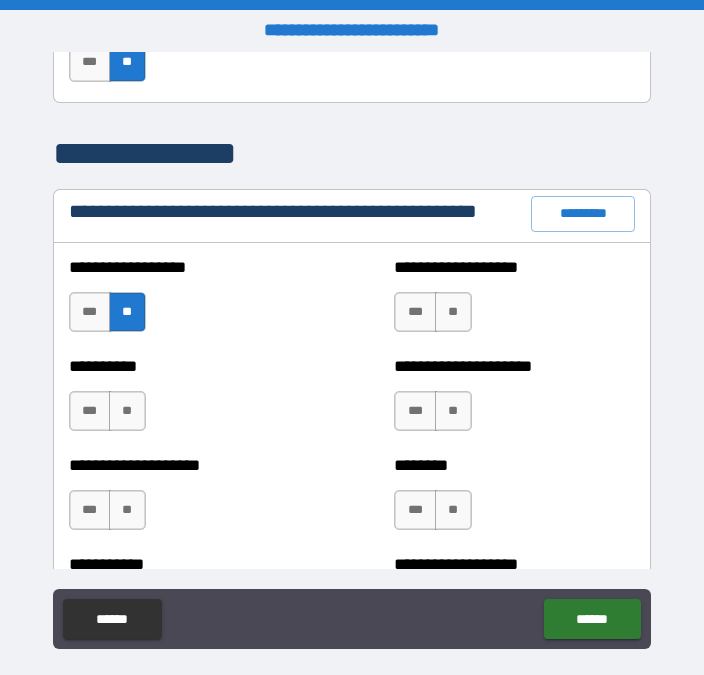 click on "**" at bounding box center (127, 411) 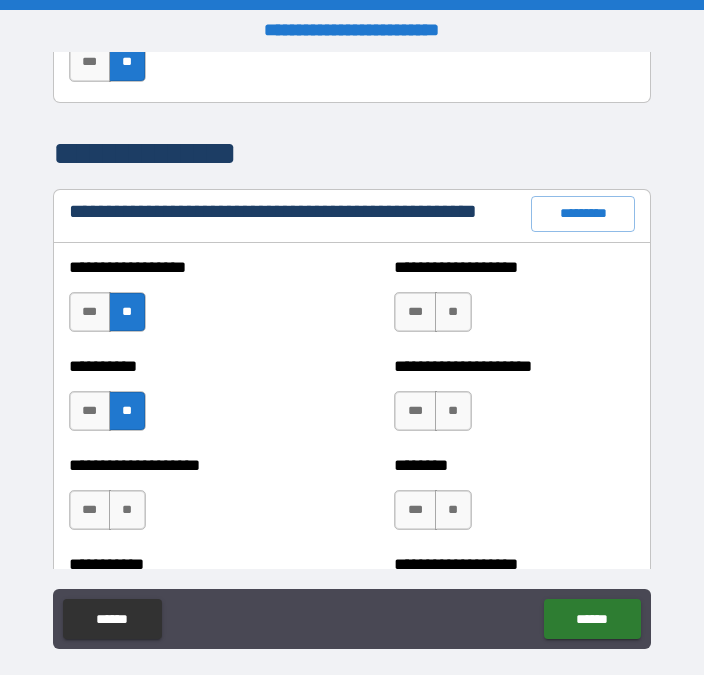click on "**" at bounding box center (127, 510) 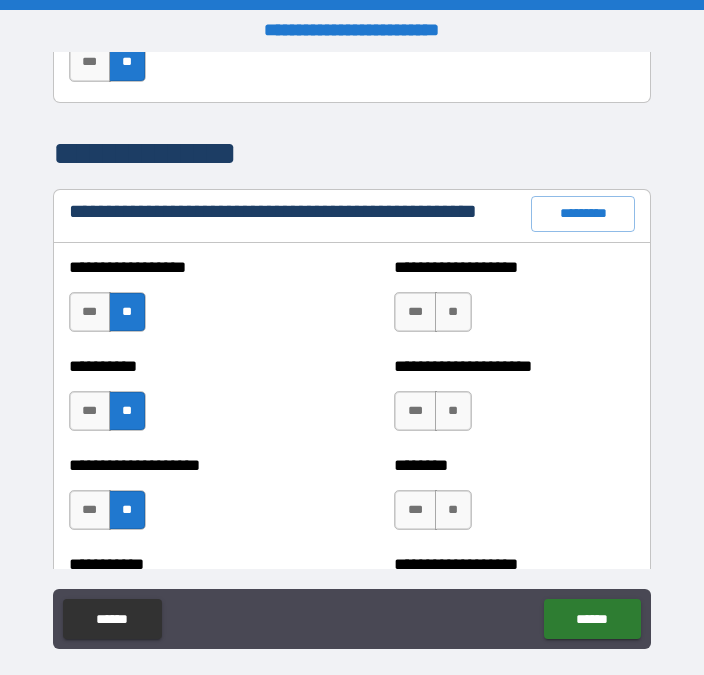 click on "**" at bounding box center (453, 312) 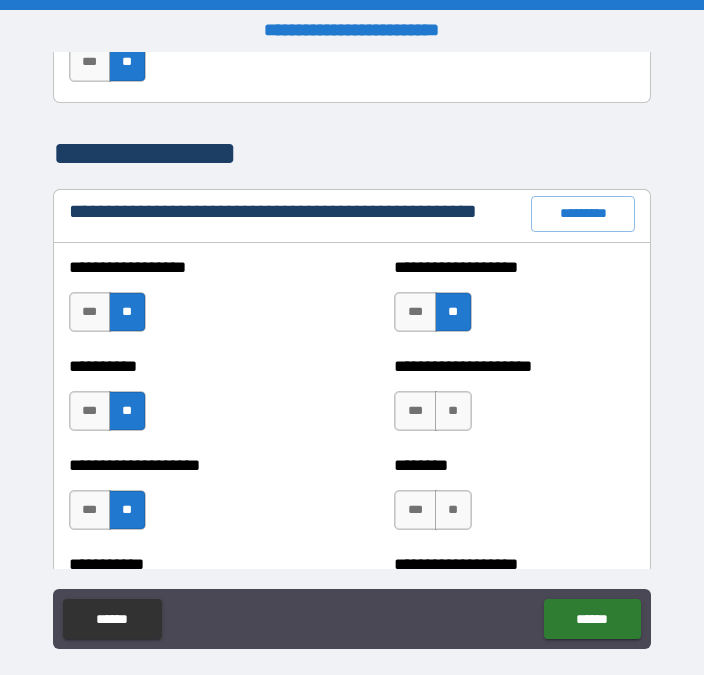 click on "**" at bounding box center (453, 411) 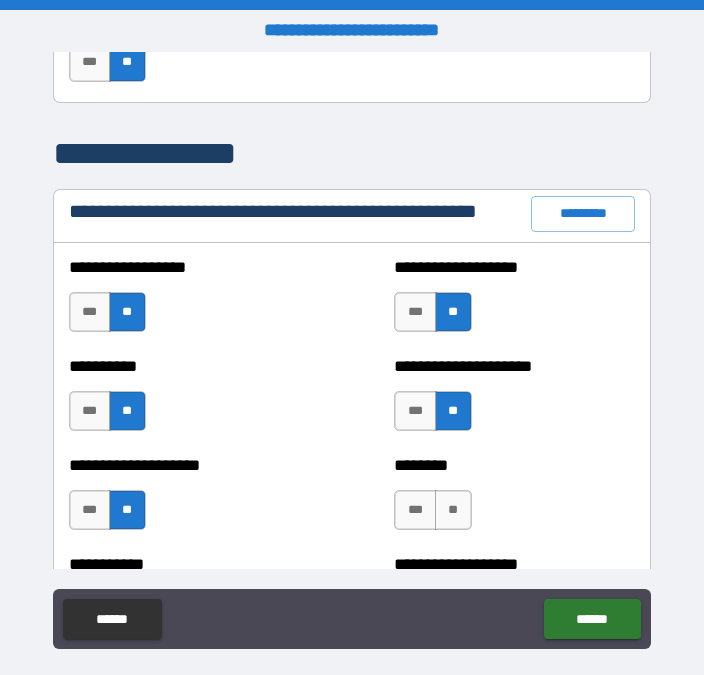 click on "**" at bounding box center (453, 510) 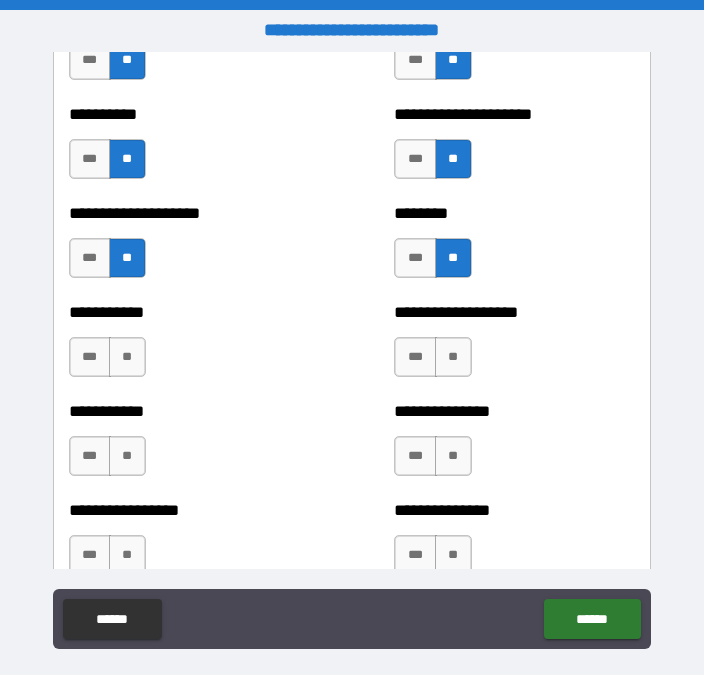 scroll, scrollTop: 2582, scrollLeft: 0, axis: vertical 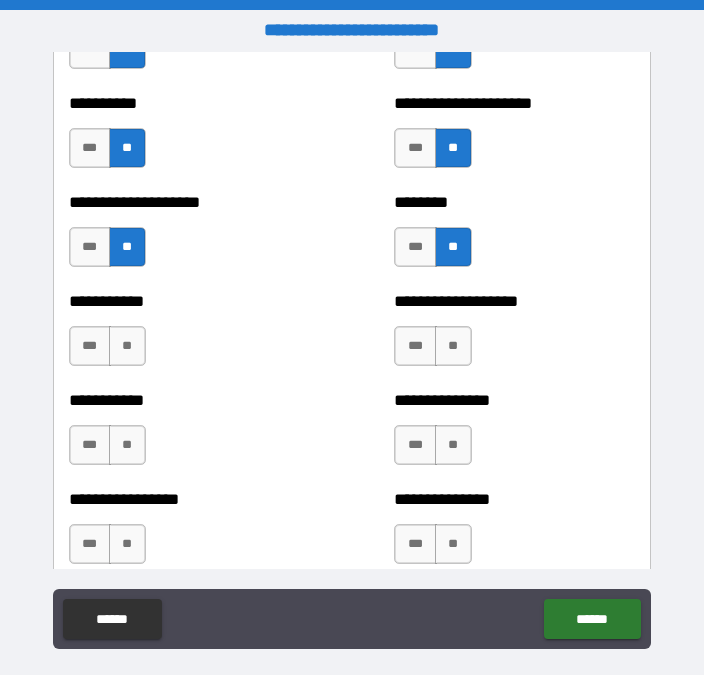 click on "**" at bounding box center (127, 346) 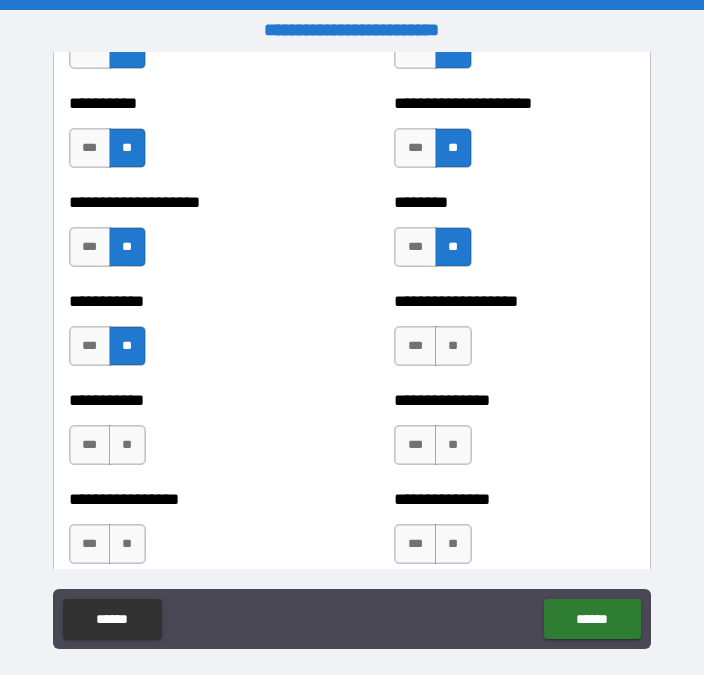click on "**" at bounding box center (453, 346) 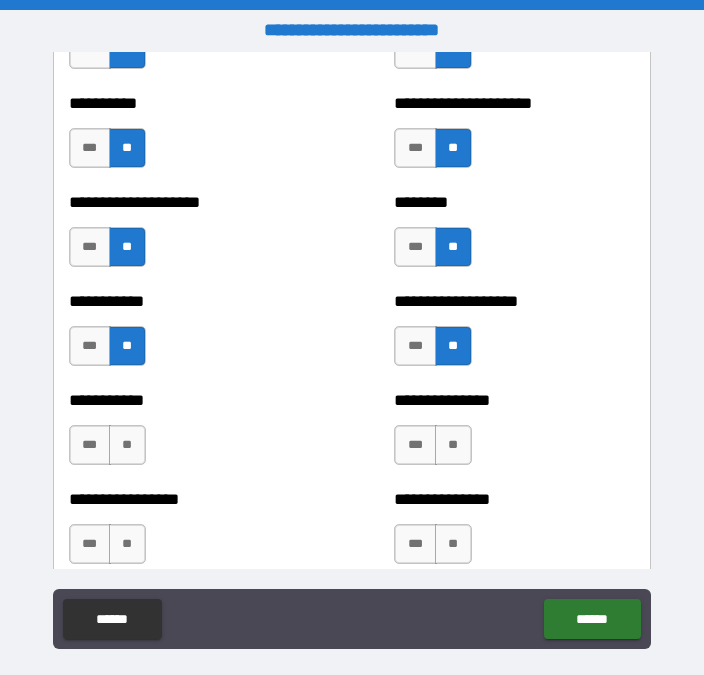 click on "**" at bounding box center (453, 445) 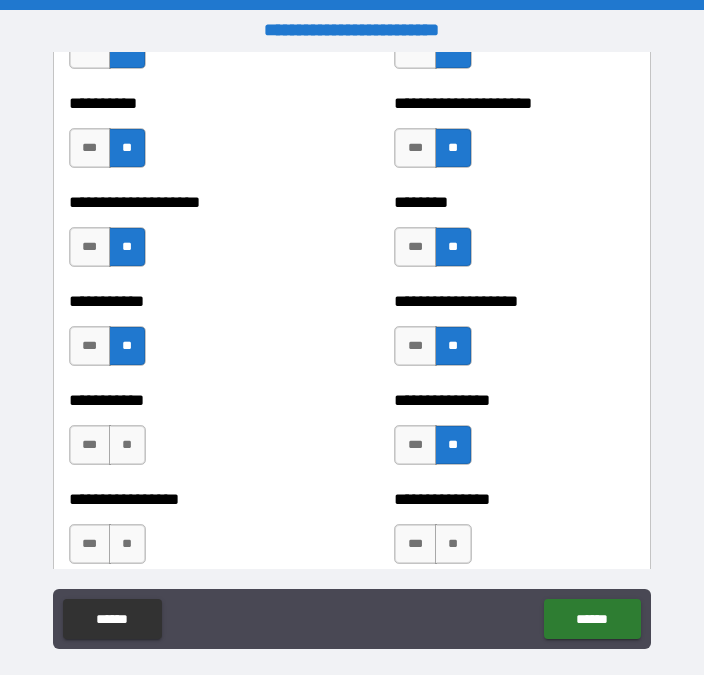 click on "**" at bounding box center [127, 445] 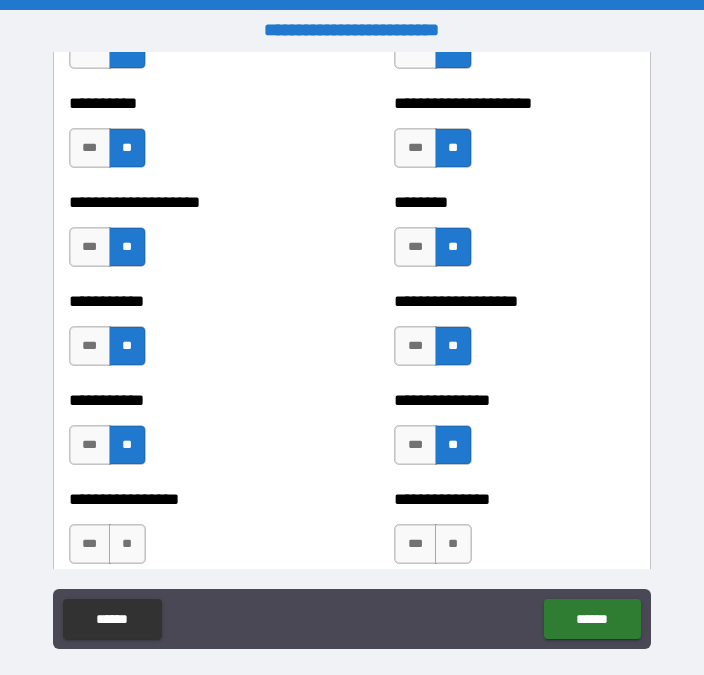 click on "**" at bounding box center [127, 544] 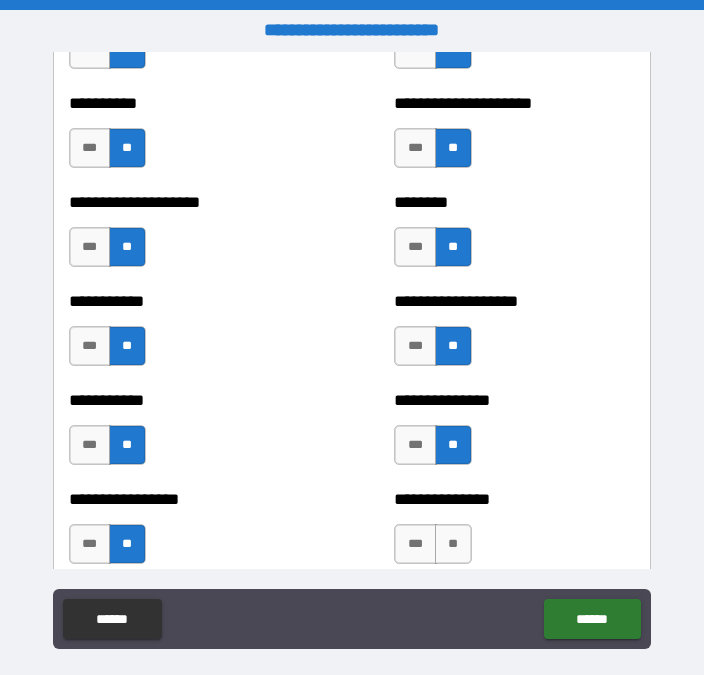 click on "**" at bounding box center (453, 544) 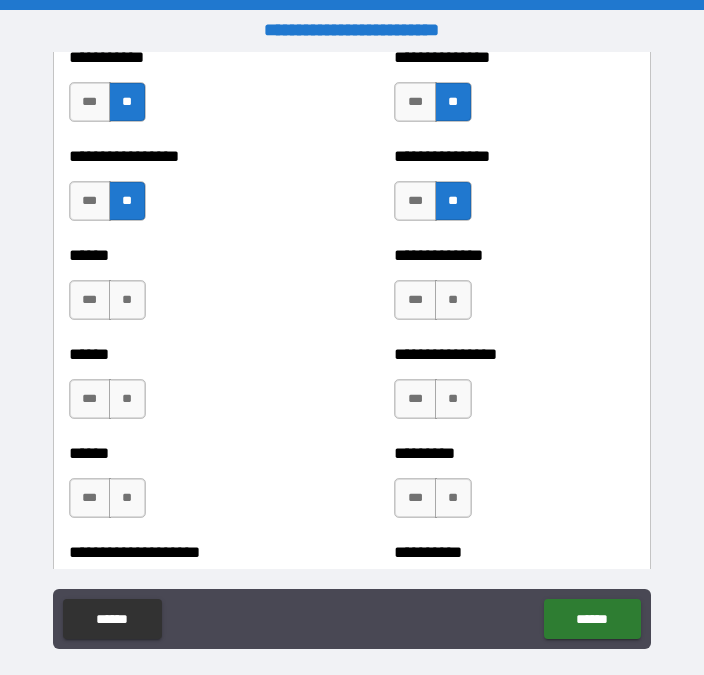 scroll, scrollTop: 2925, scrollLeft: 0, axis: vertical 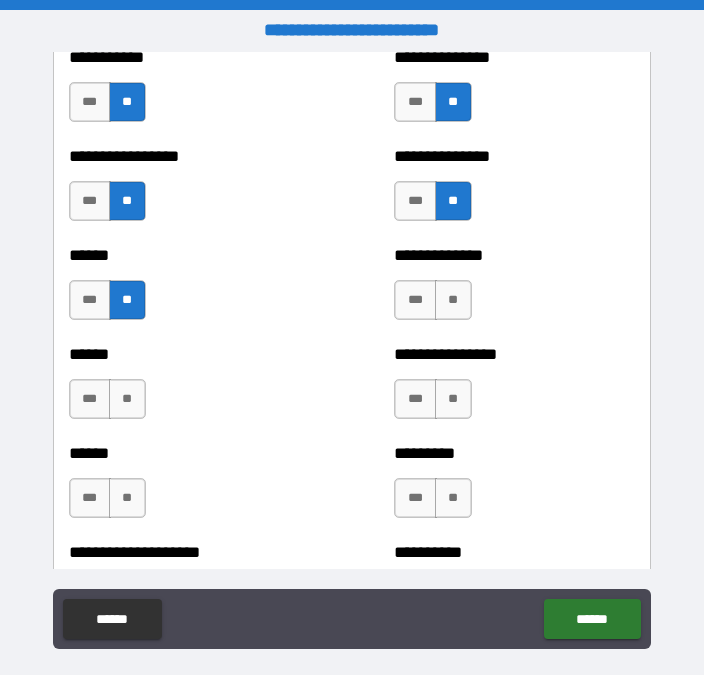 click on "**" at bounding box center [453, 300] 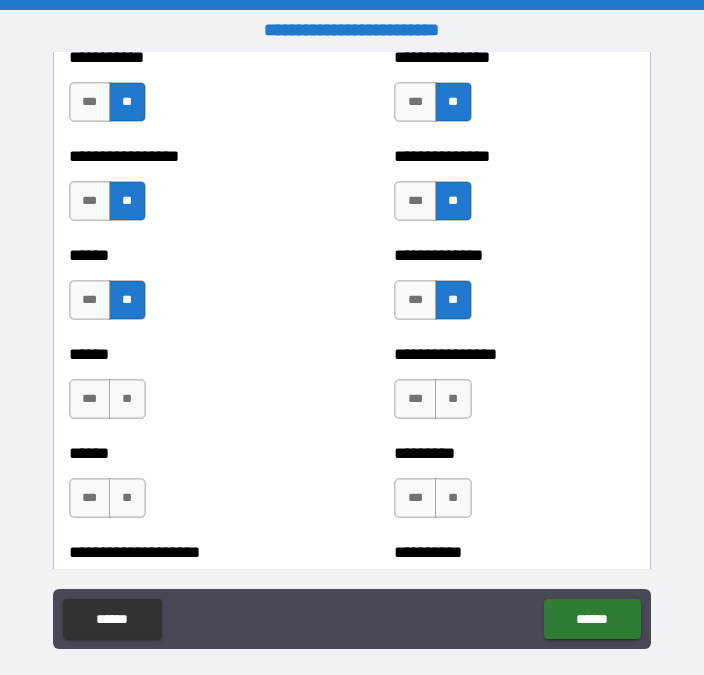 click on "**" at bounding box center (127, 399) 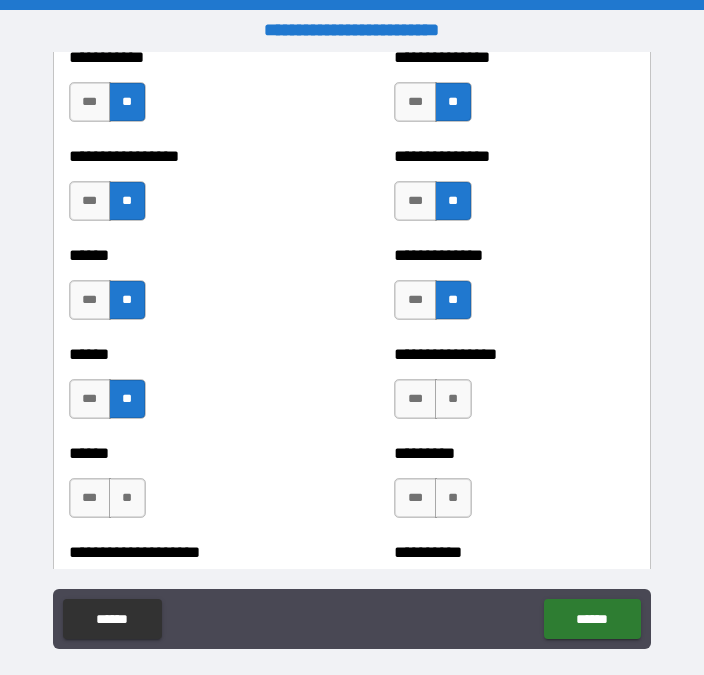 click on "**" at bounding box center (453, 399) 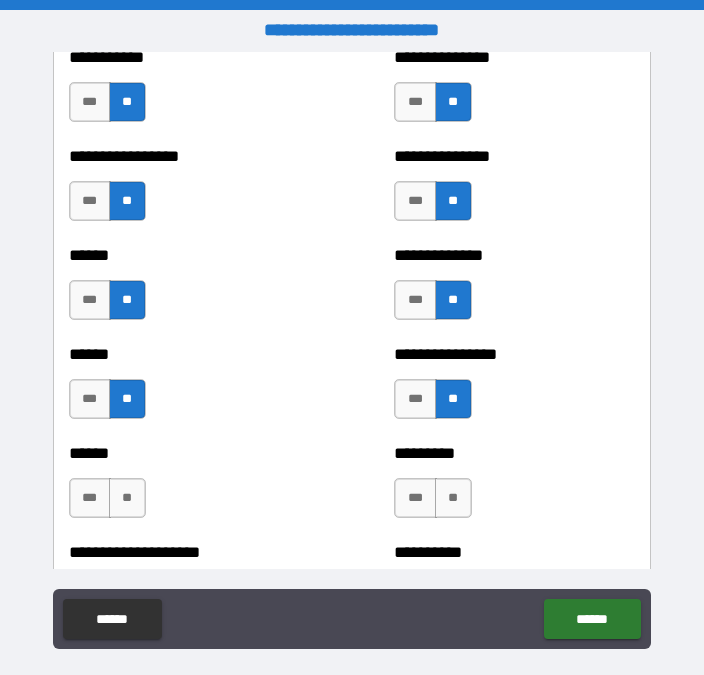 click on "**" at bounding box center [127, 498] 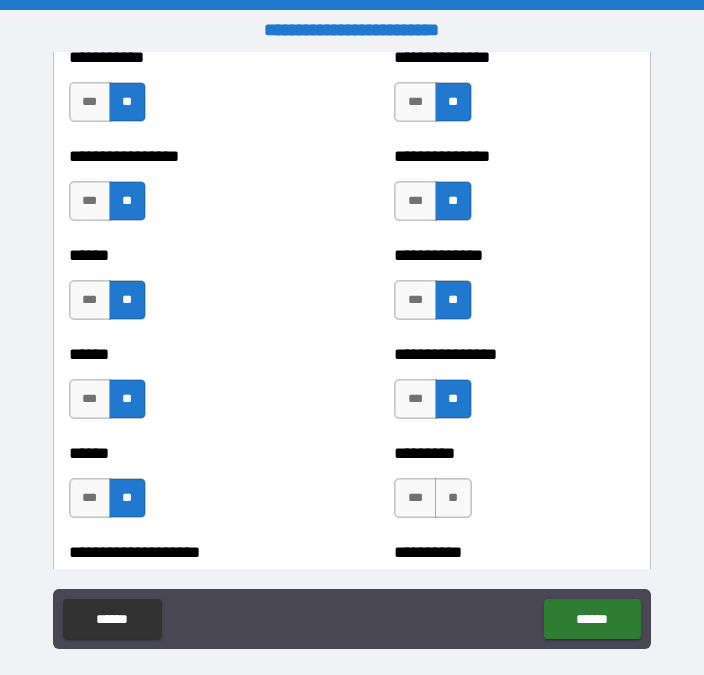 click on "**" at bounding box center [453, 498] 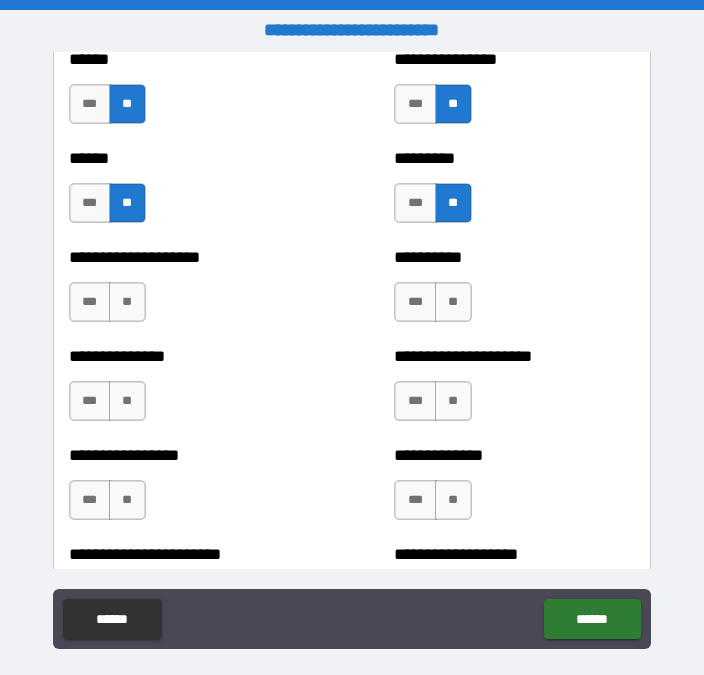 scroll, scrollTop: 3218, scrollLeft: 0, axis: vertical 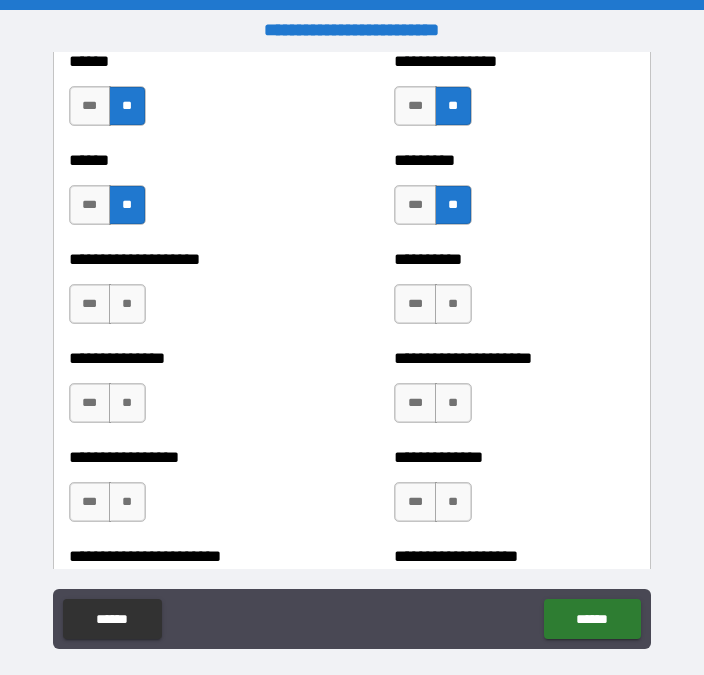 click on "**" at bounding box center (127, 304) 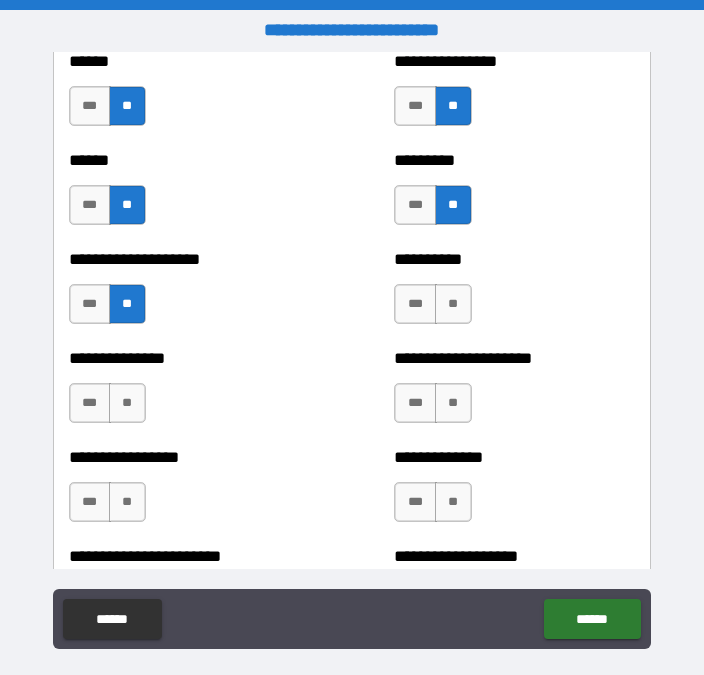 click on "**" at bounding box center (453, 304) 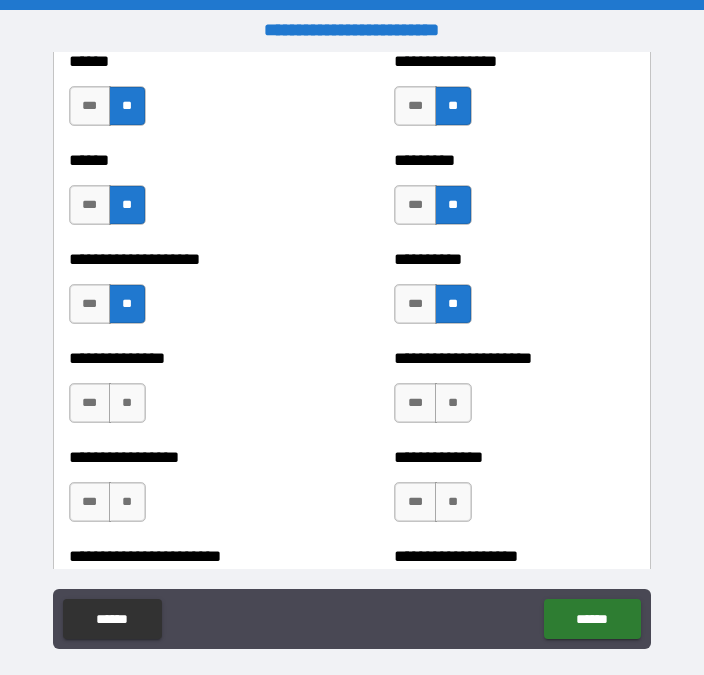 click on "**" at bounding box center (127, 403) 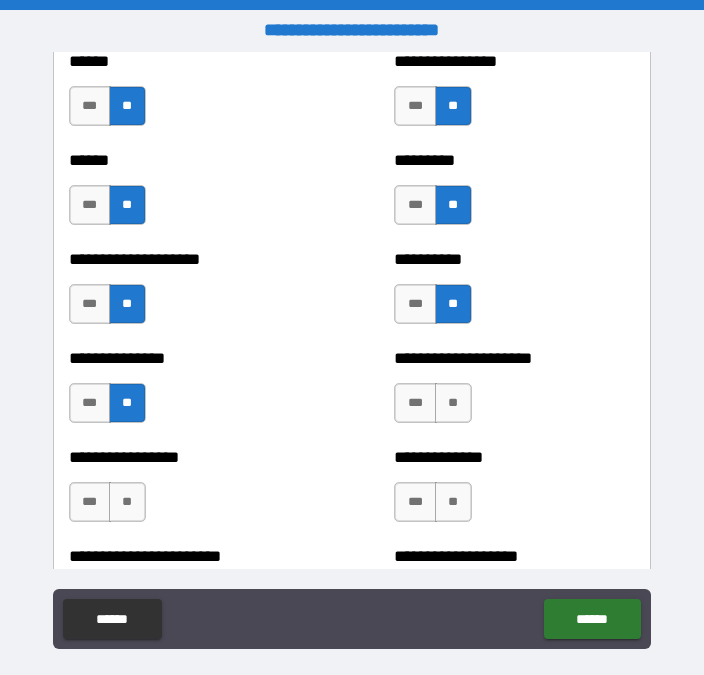 click on "**" at bounding box center [453, 403] 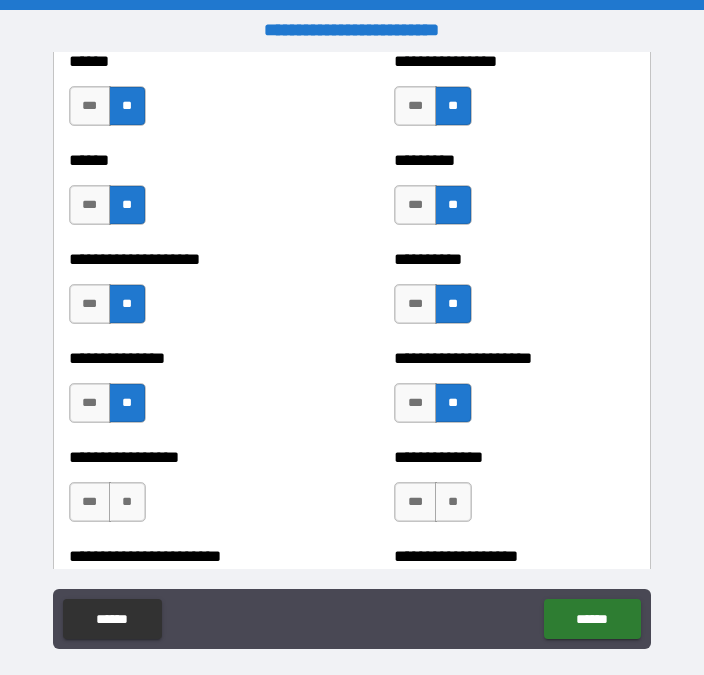 click on "**" at bounding box center [127, 502] 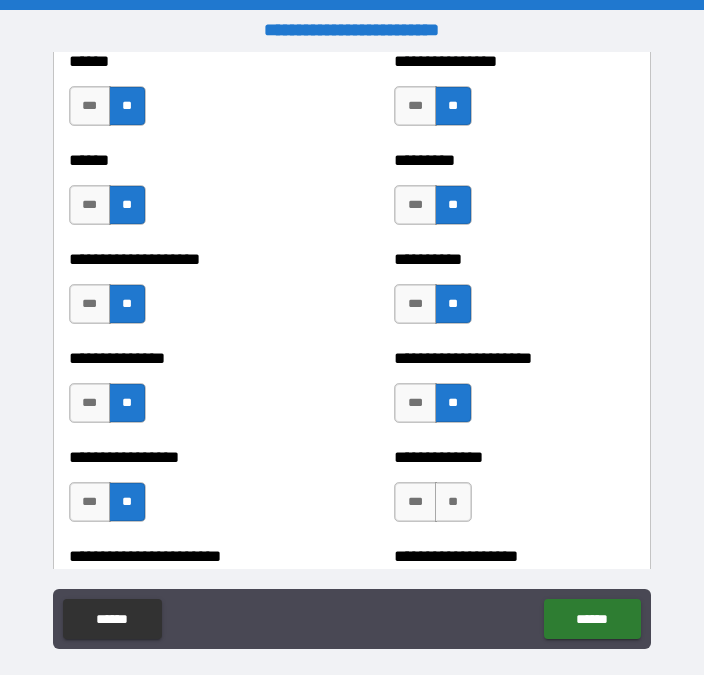 click on "**" at bounding box center [453, 502] 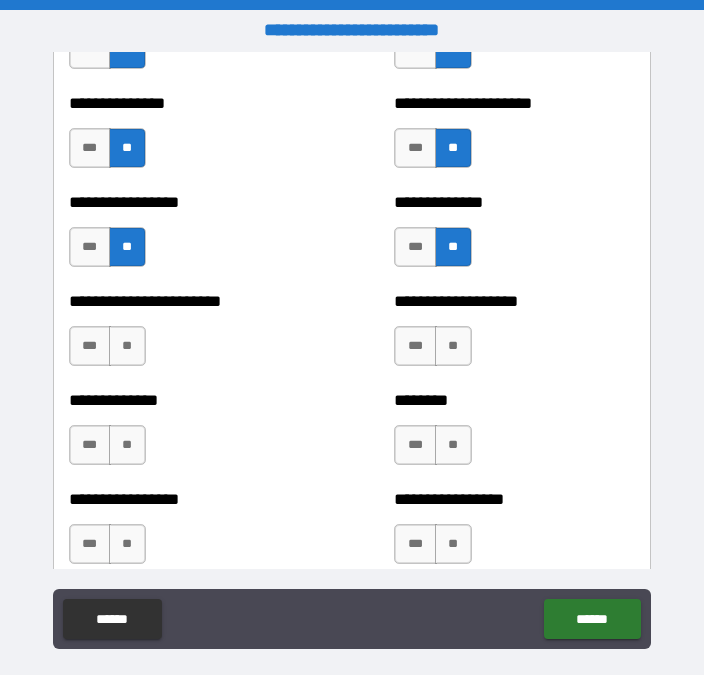 scroll, scrollTop: 3549, scrollLeft: 0, axis: vertical 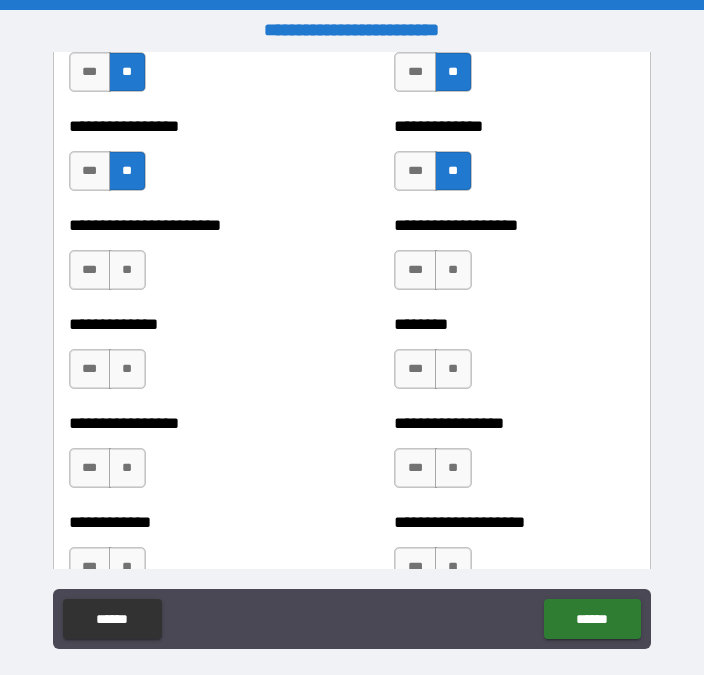 click on "**" at bounding box center [127, 270] 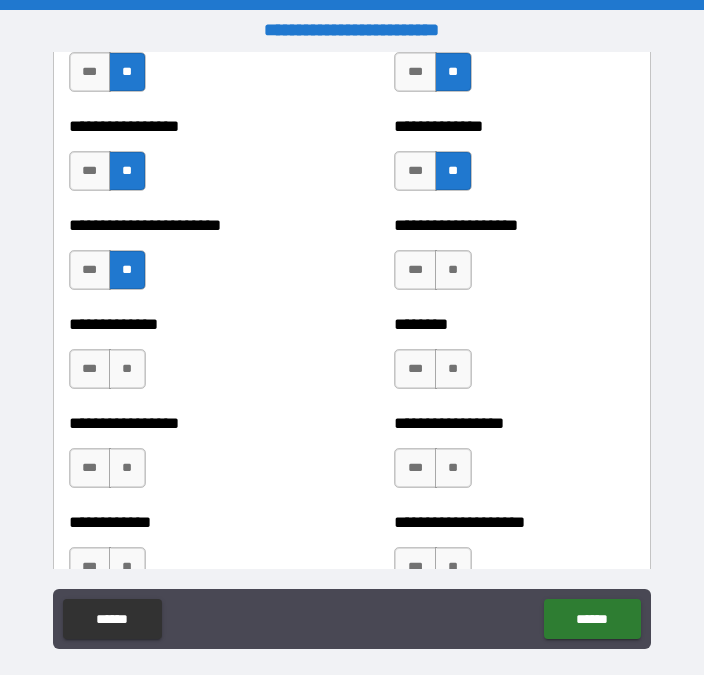 click on "**" at bounding box center [127, 369] 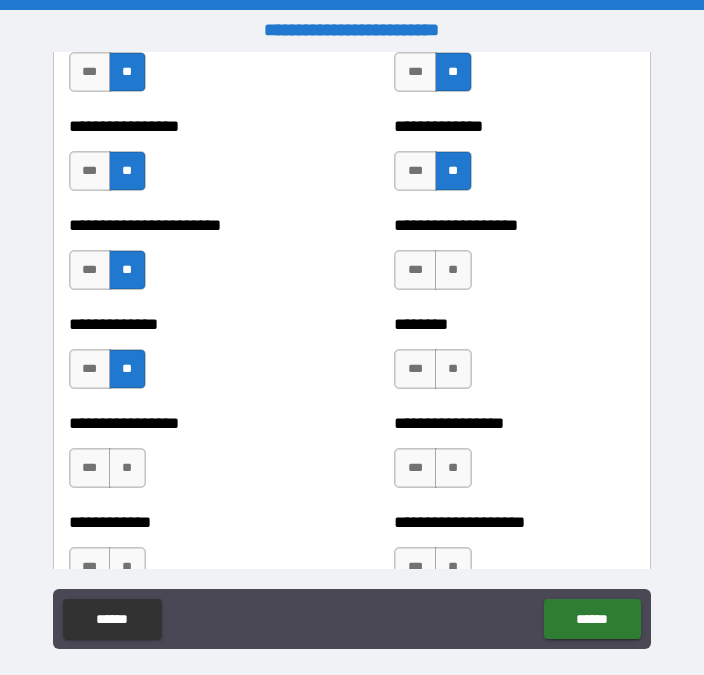 click on "**" at bounding box center (127, 468) 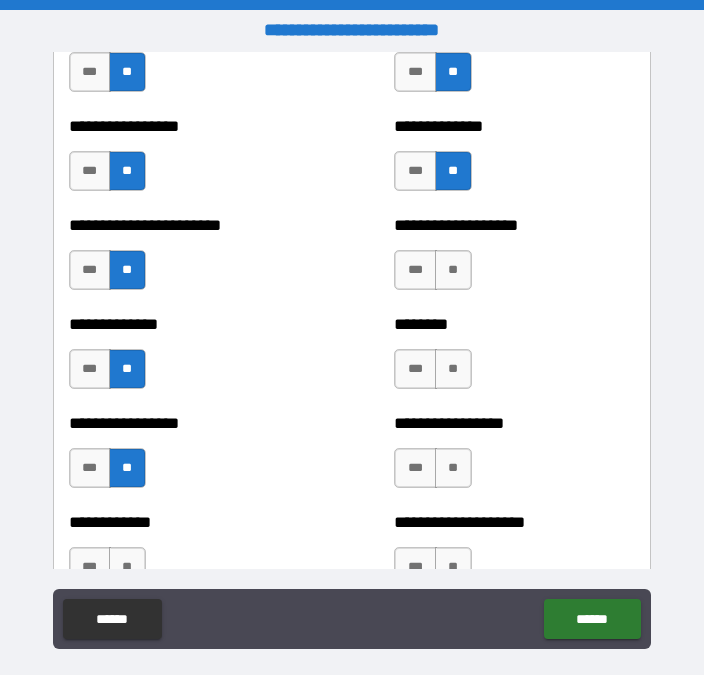 click on "**" at bounding box center [453, 270] 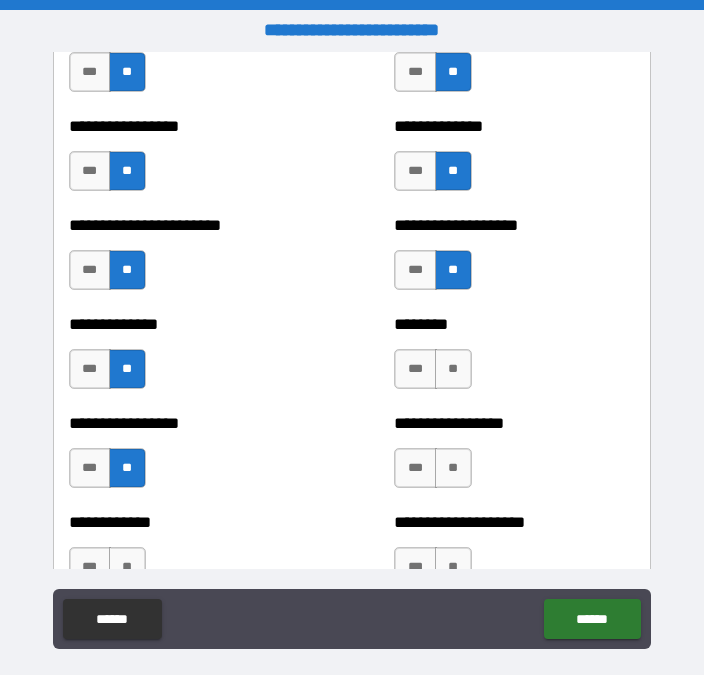 click on "**" at bounding box center [453, 369] 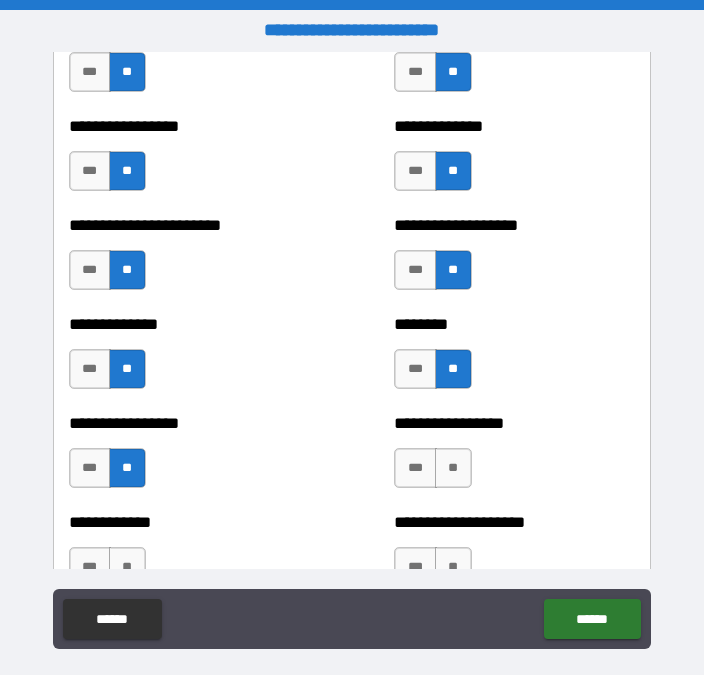 click on "**" at bounding box center (453, 468) 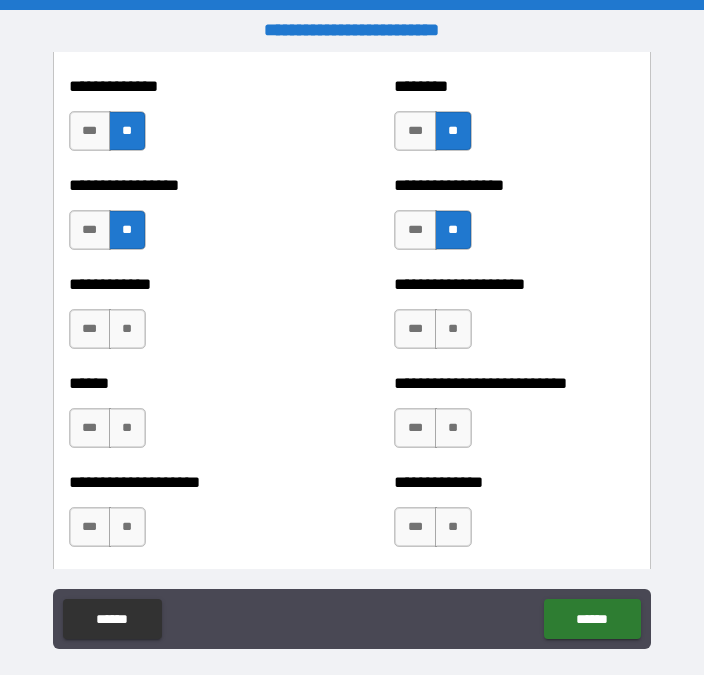 scroll, scrollTop: 3787, scrollLeft: 0, axis: vertical 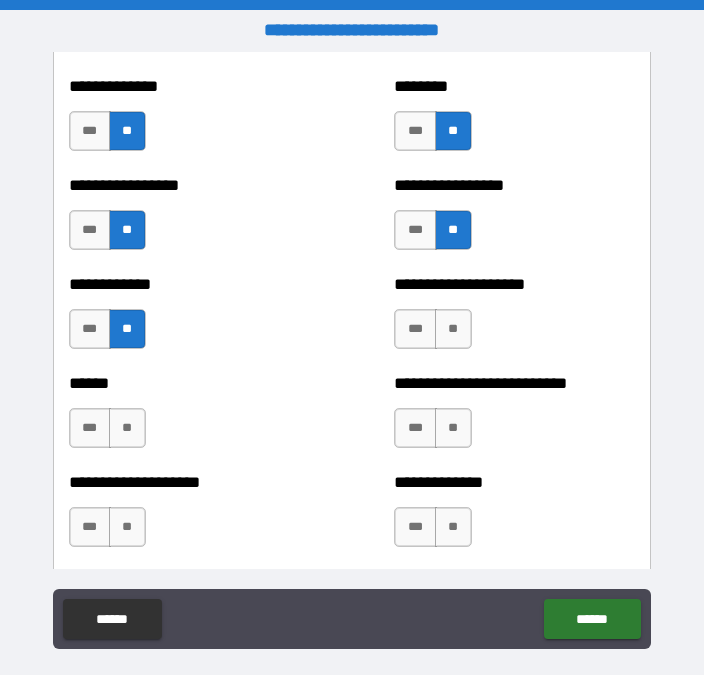 click on "**" at bounding box center [127, 428] 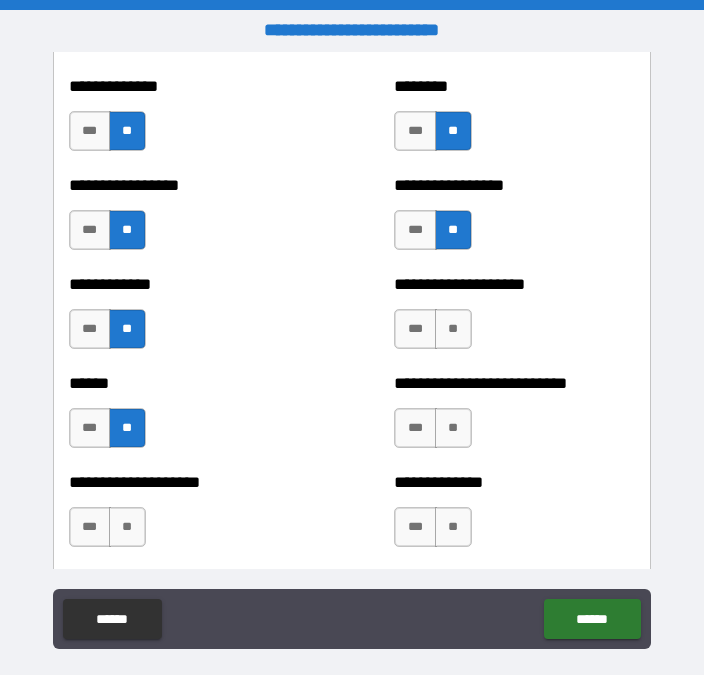 click on "**" at bounding box center [453, 329] 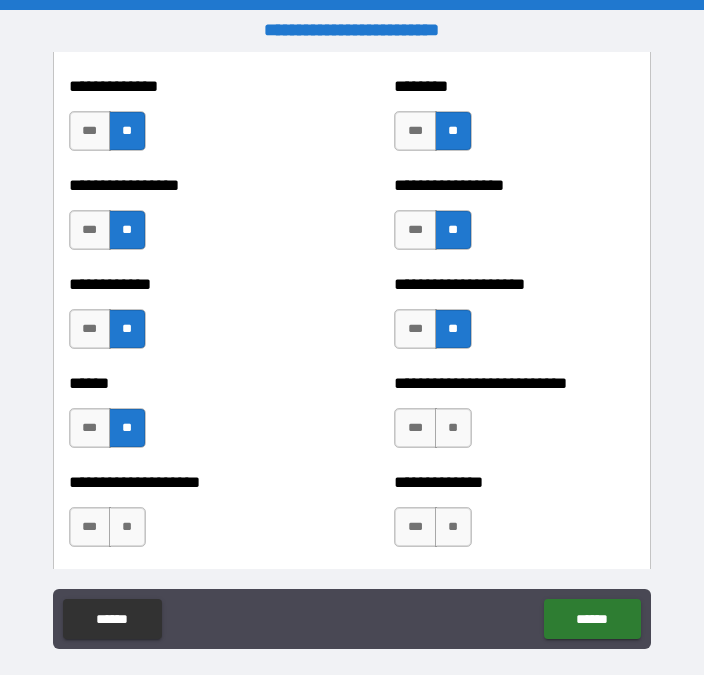 click on "**" at bounding box center [453, 428] 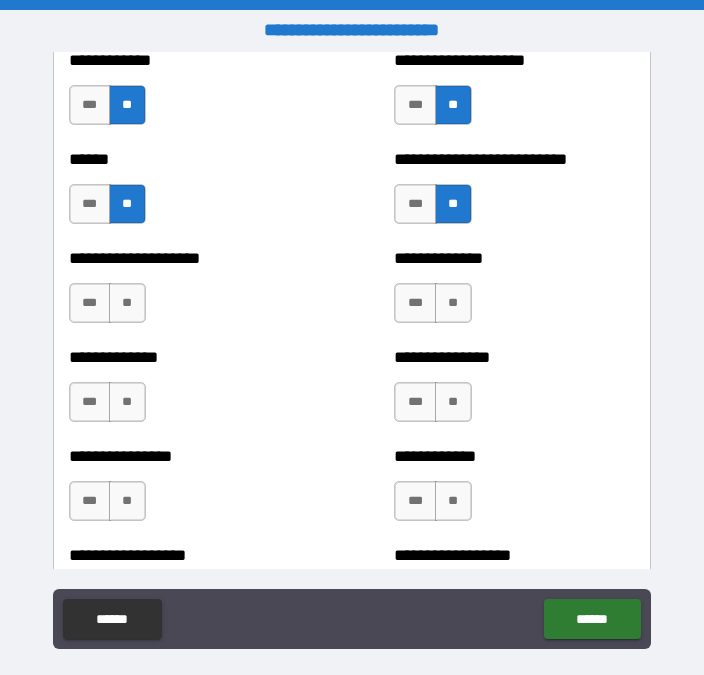 scroll, scrollTop: 4010, scrollLeft: 0, axis: vertical 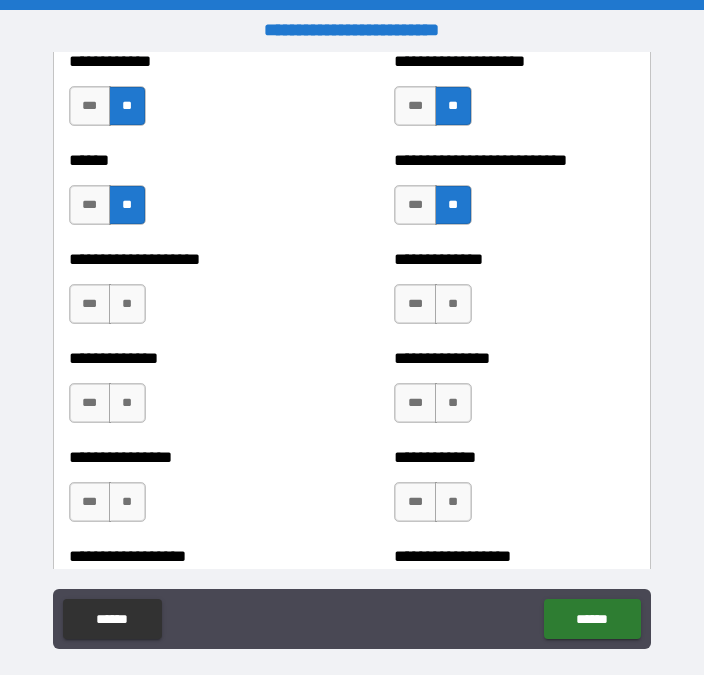 click on "**" at bounding box center (127, 304) 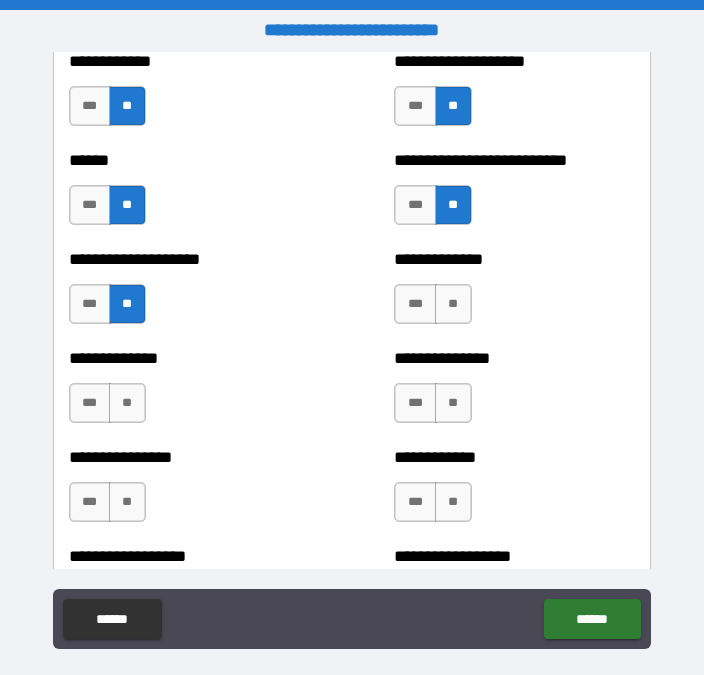 click on "**" at bounding box center [127, 403] 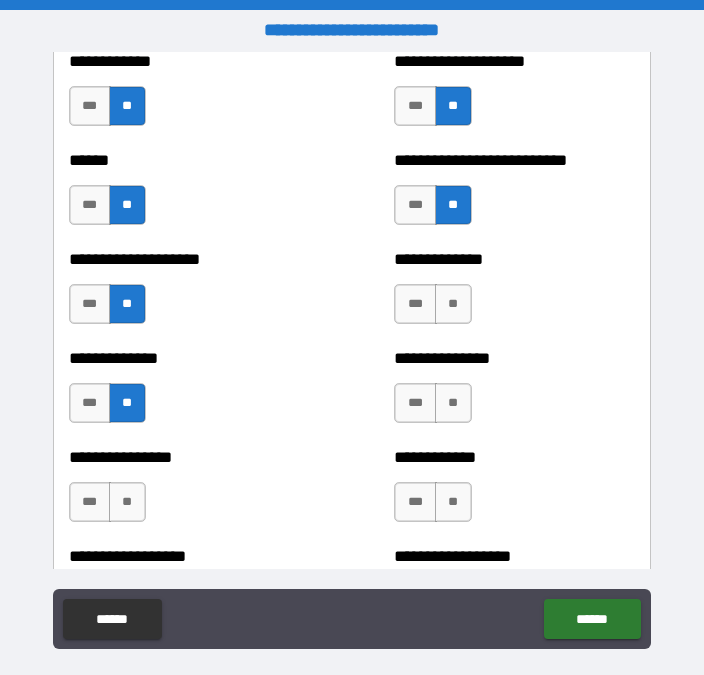 click on "**" at bounding box center [127, 502] 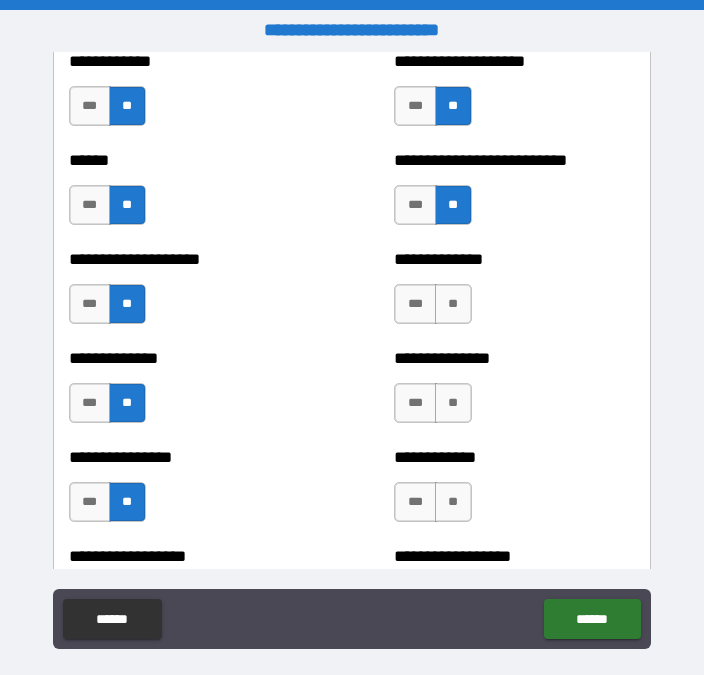 click on "**" at bounding box center [453, 304] 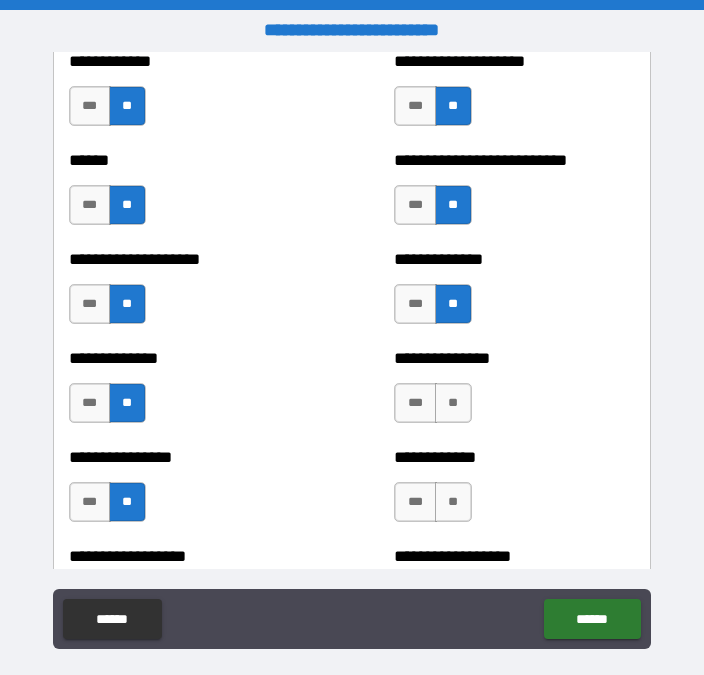click on "**" at bounding box center (453, 403) 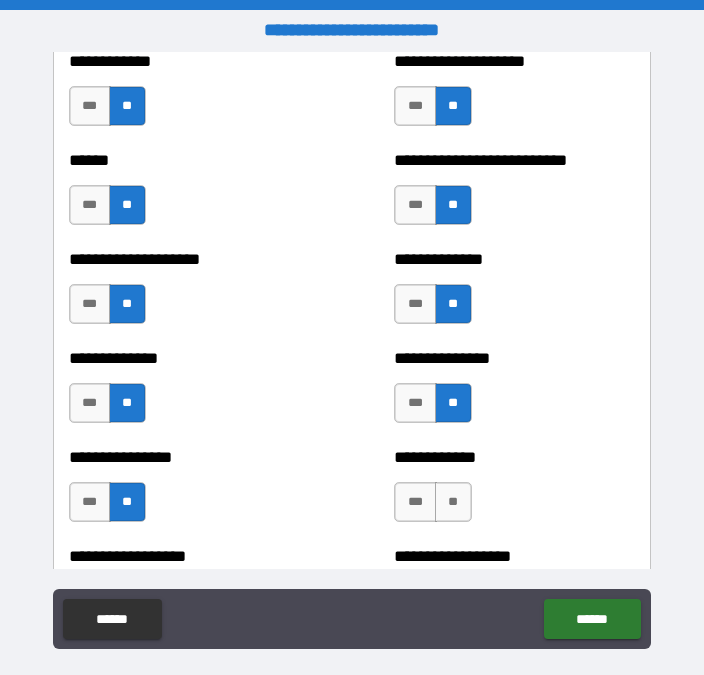 click on "**" at bounding box center [453, 502] 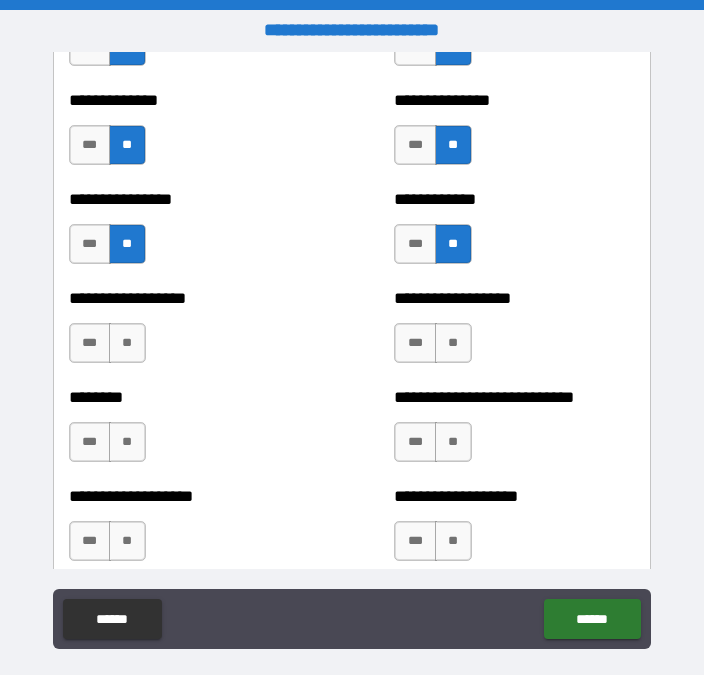 scroll, scrollTop: 4327, scrollLeft: 0, axis: vertical 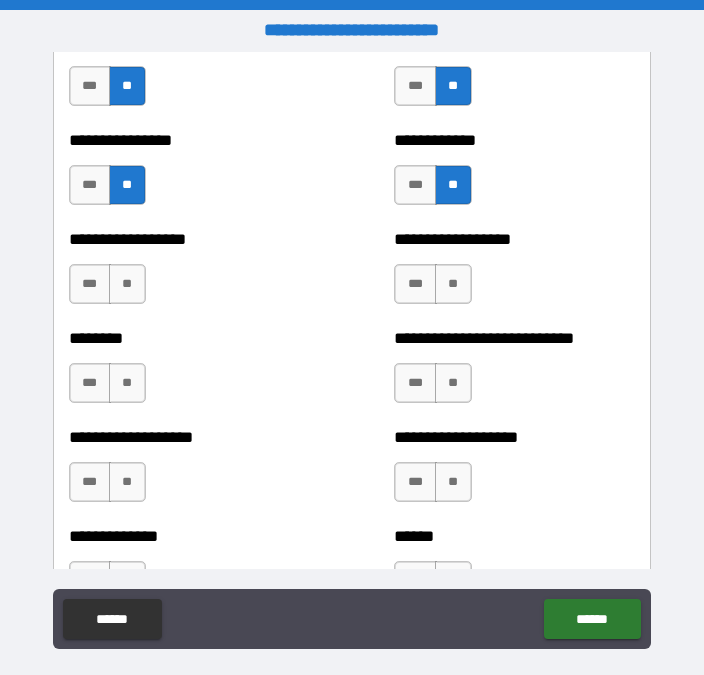 click on "**" at bounding box center (127, 284) 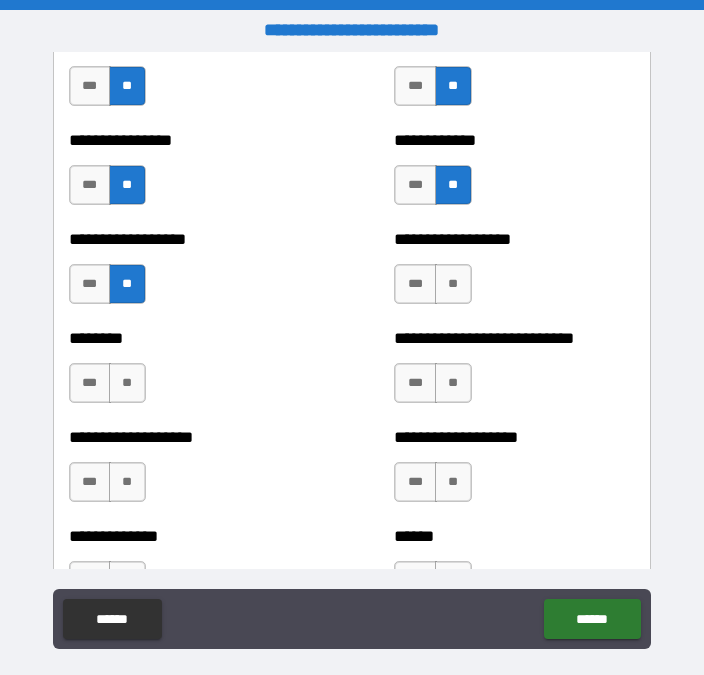 click on "**" at bounding box center (127, 383) 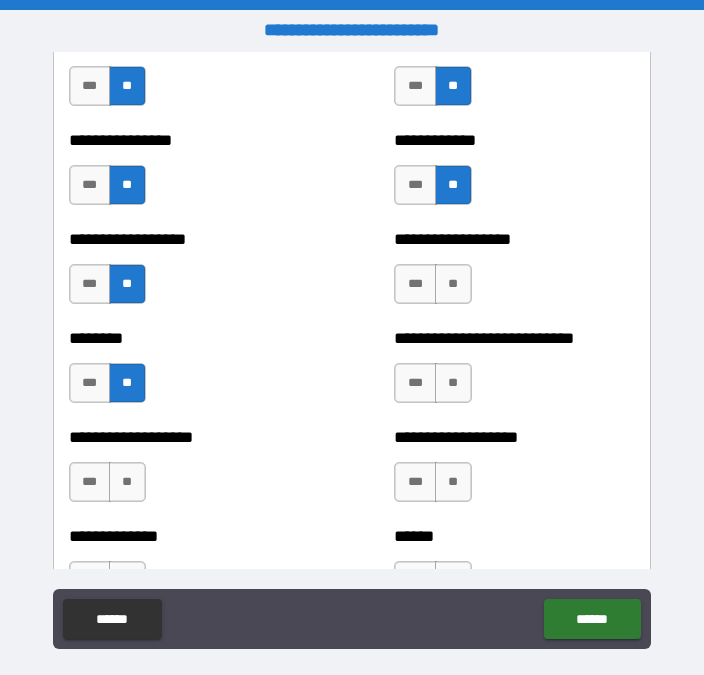 click on "**" at bounding box center (127, 482) 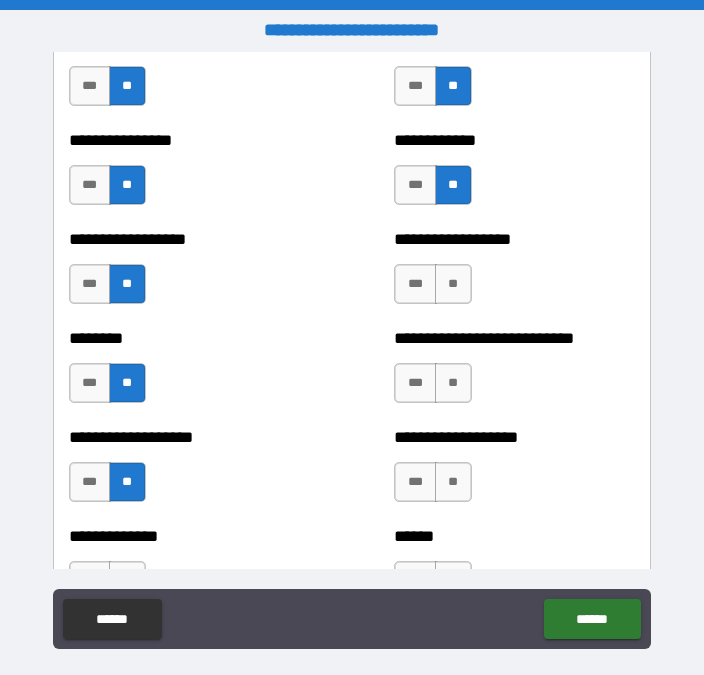 click on "**" at bounding box center (453, 383) 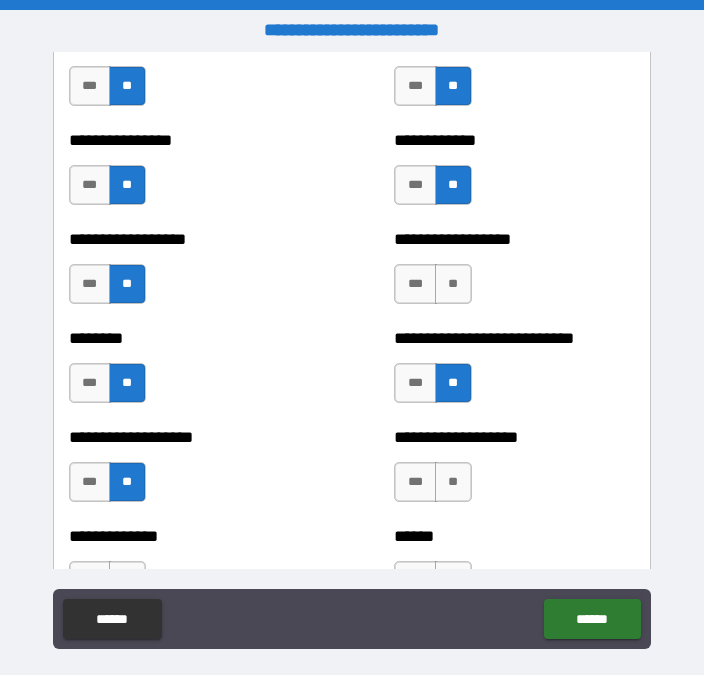 click on "**" at bounding box center (453, 284) 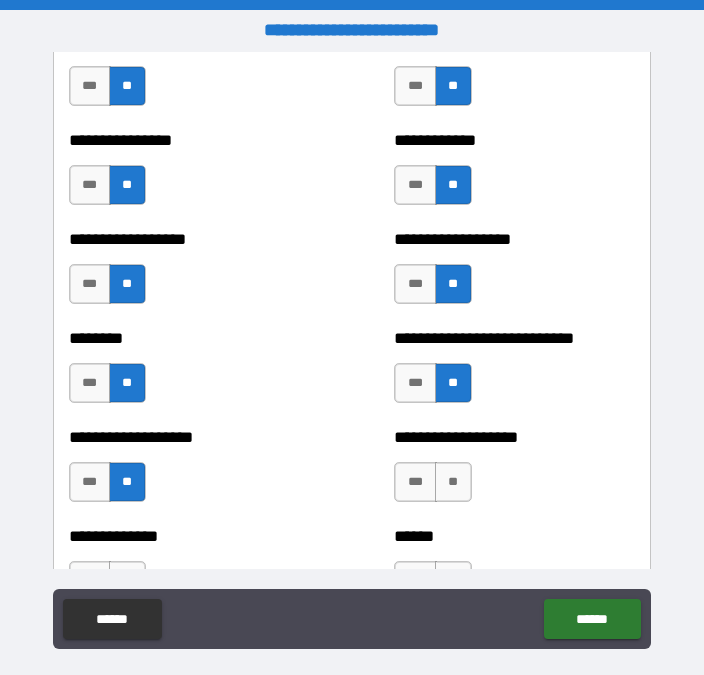 click on "**" at bounding box center (453, 482) 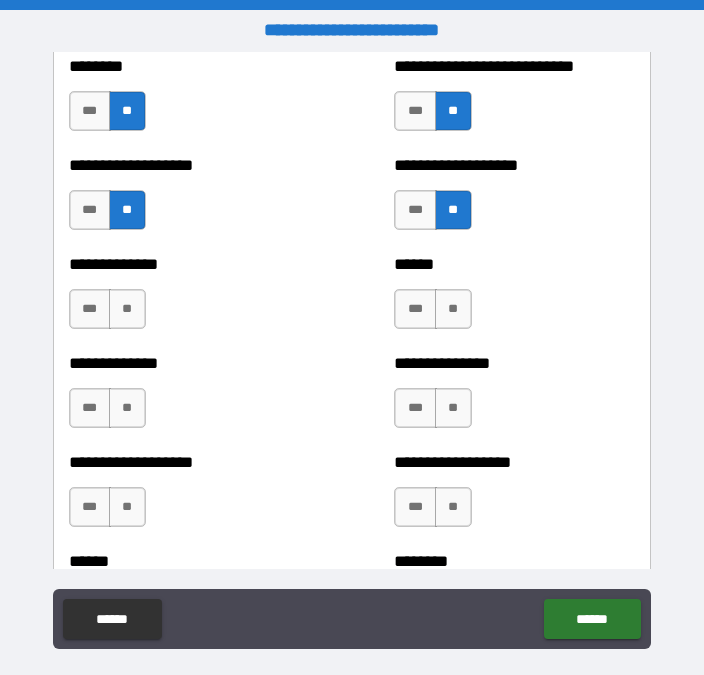 scroll, scrollTop: 4601, scrollLeft: 0, axis: vertical 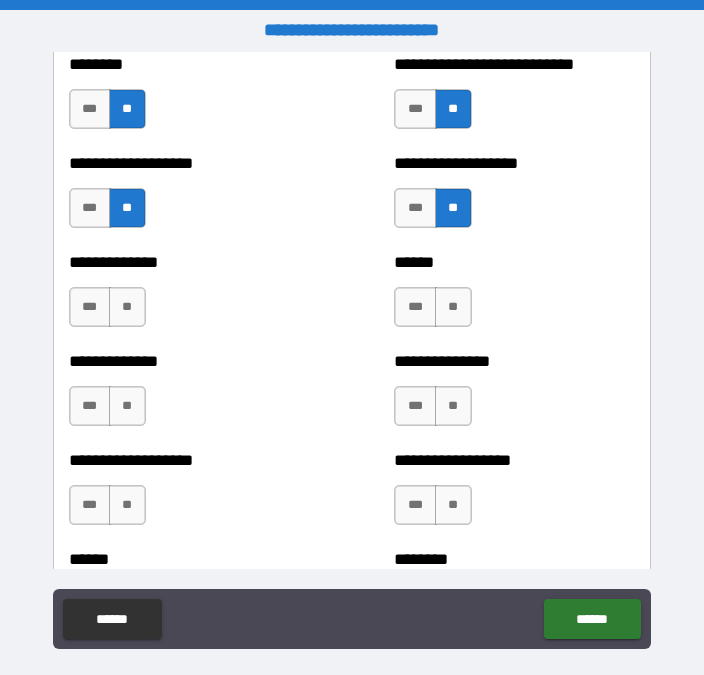 click on "**" at bounding box center (127, 307) 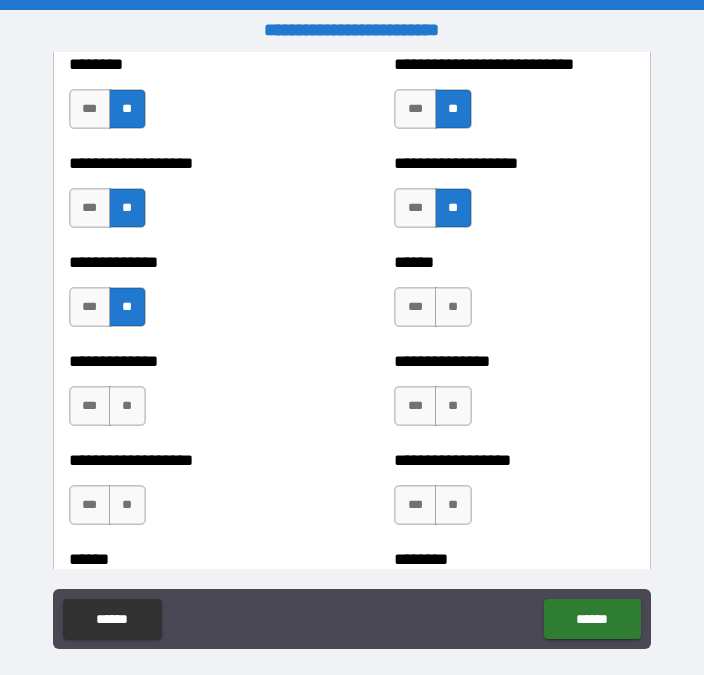 click on "**" at bounding box center (127, 406) 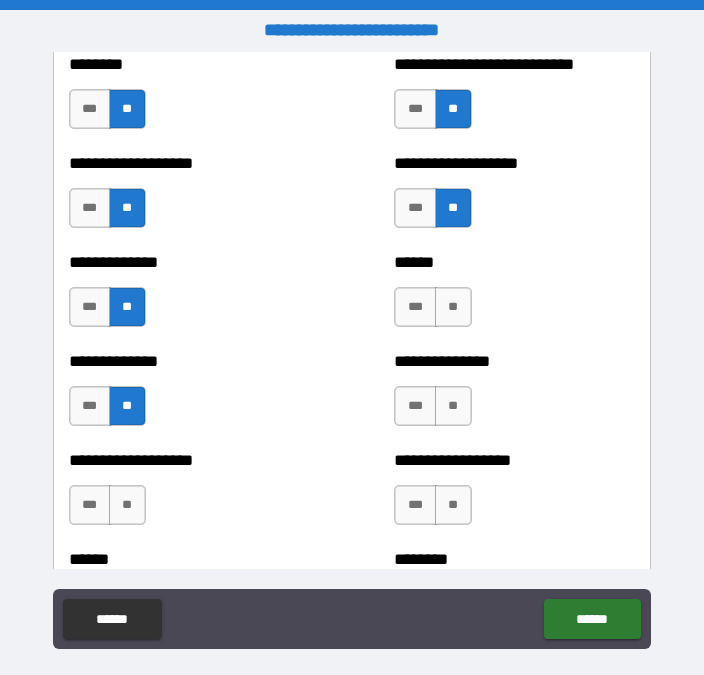 click on "**" at bounding box center (127, 505) 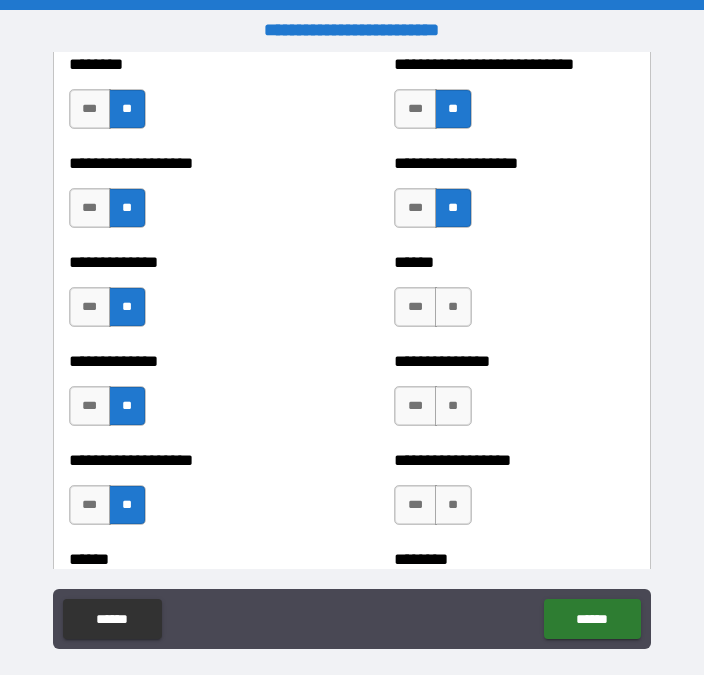 click on "**" at bounding box center [453, 307] 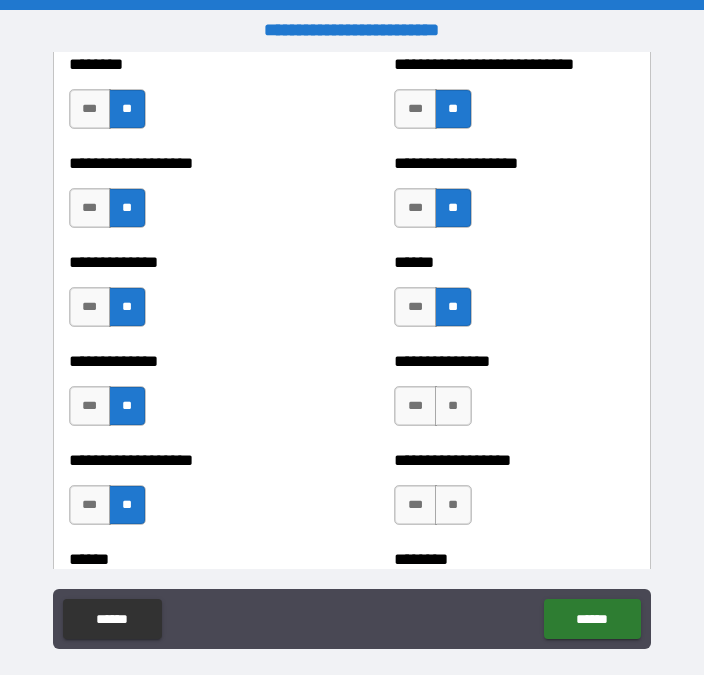 click on "**" at bounding box center [453, 406] 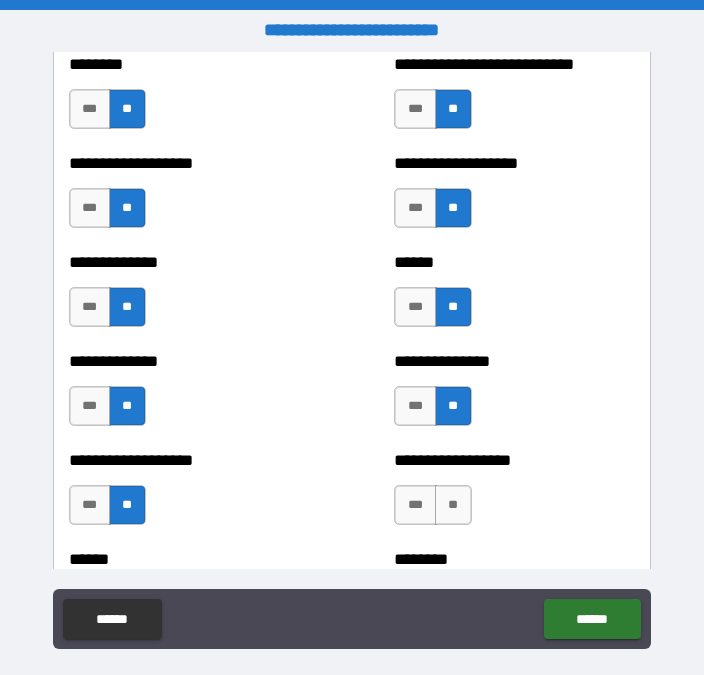 click on "**" at bounding box center [453, 505] 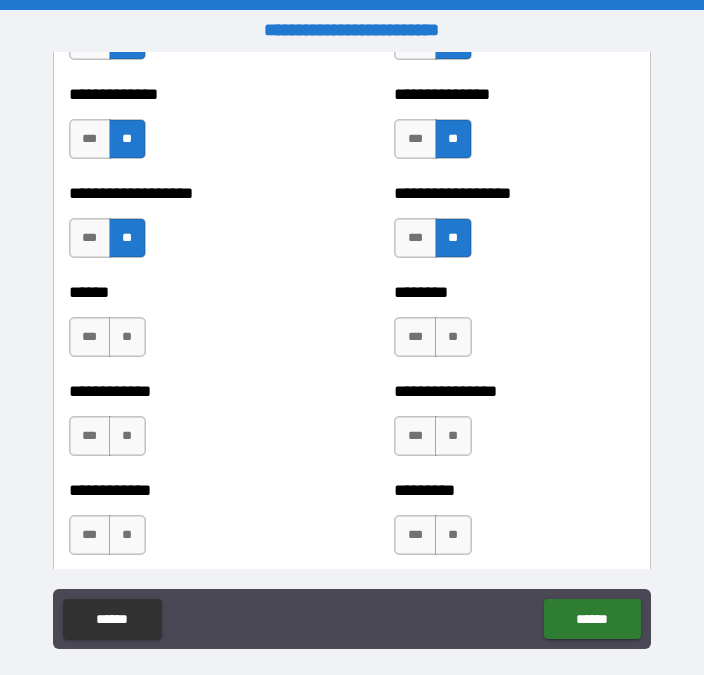 scroll, scrollTop: 4868, scrollLeft: 0, axis: vertical 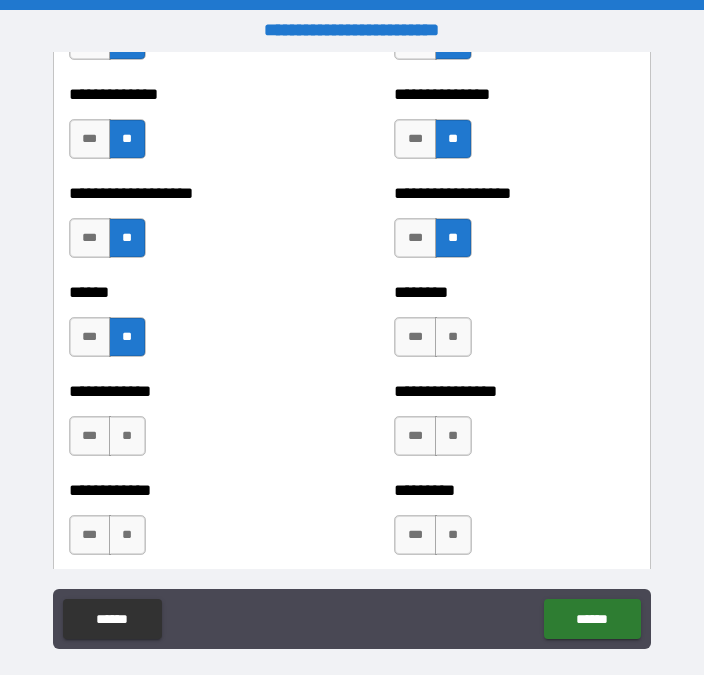 click on "**" at bounding box center [127, 436] 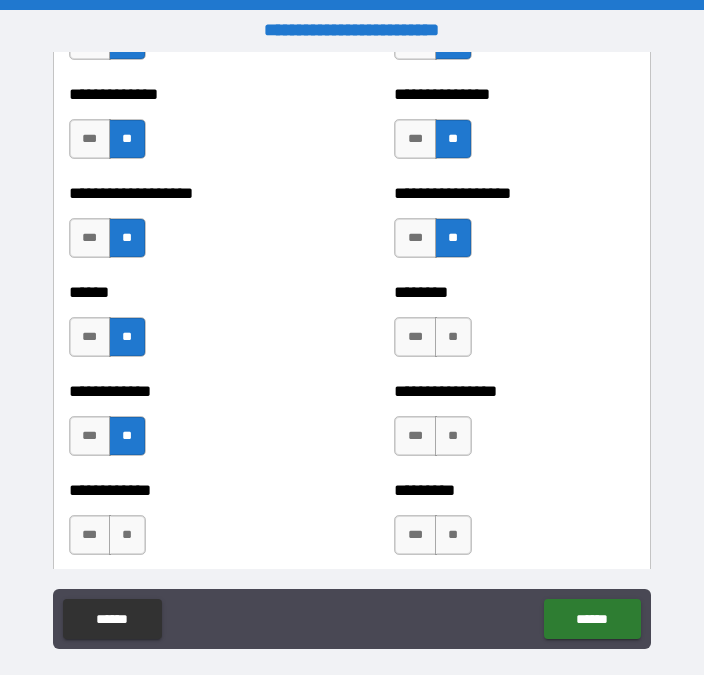 click on "**" at bounding box center [127, 535] 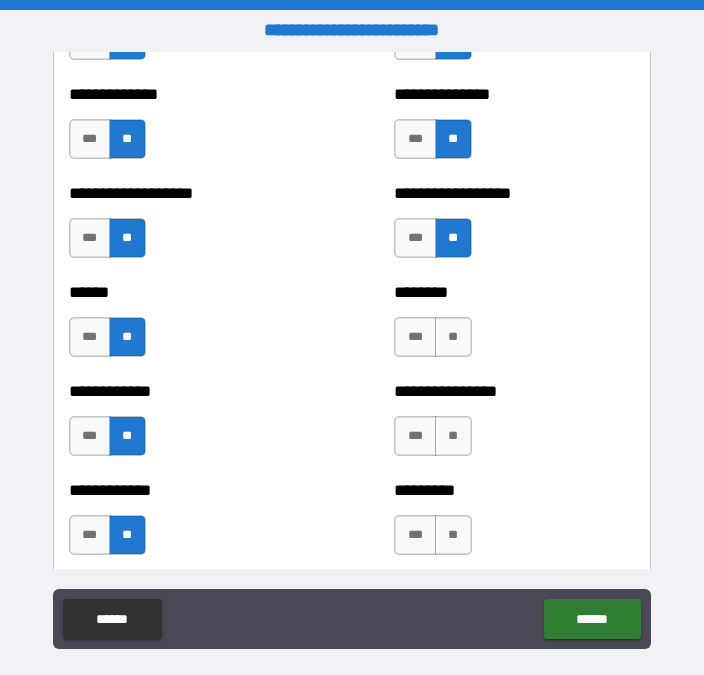 click on "**" at bounding box center [453, 337] 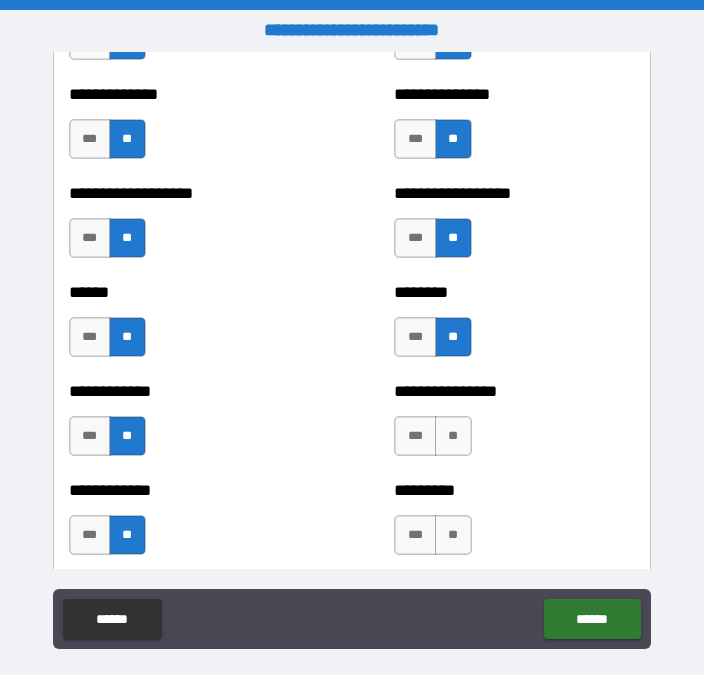 click on "**" at bounding box center (453, 436) 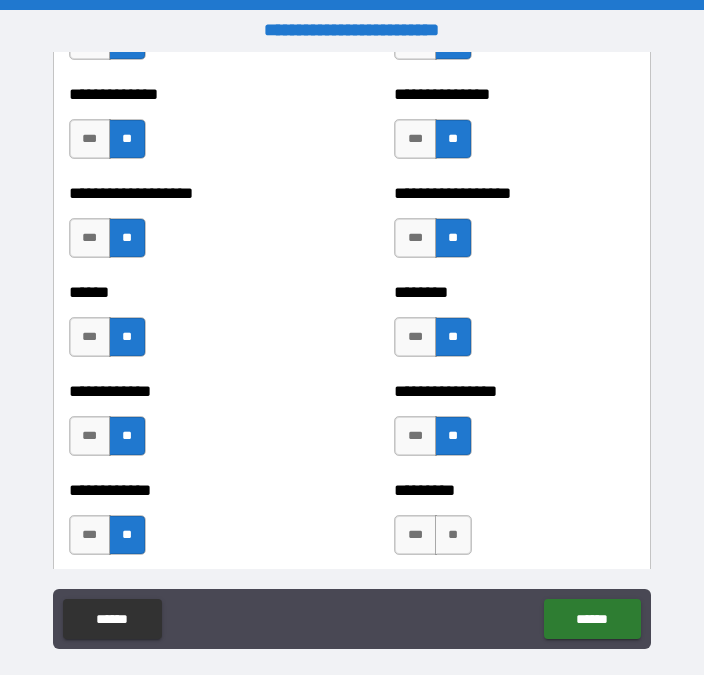 click on "**" at bounding box center [453, 535] 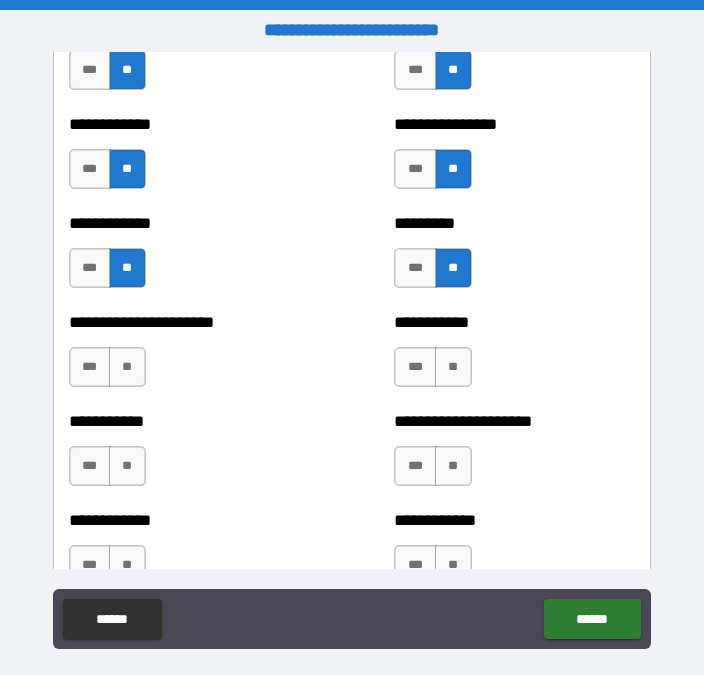 scroll, scrollTop: 5134, scrollLeft: 0, axis: vertical 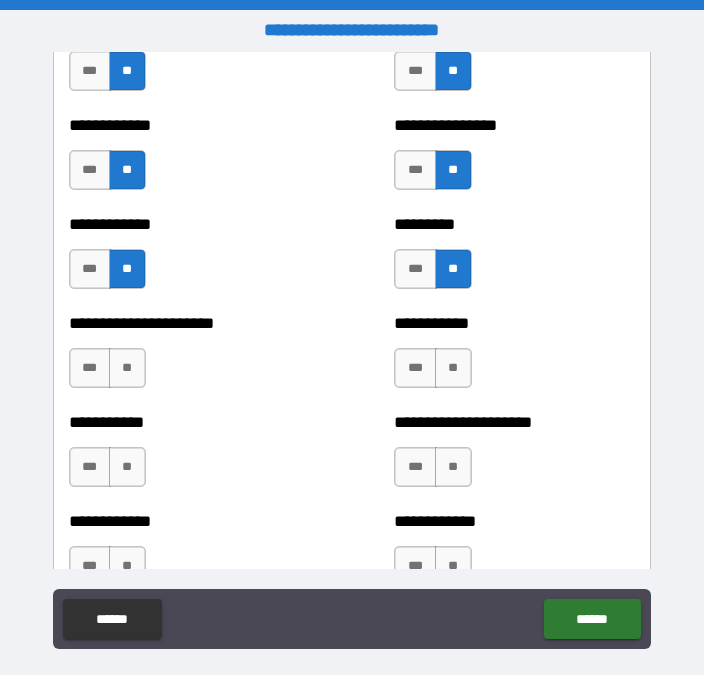 click on "**" at bounding box center [127, 368] 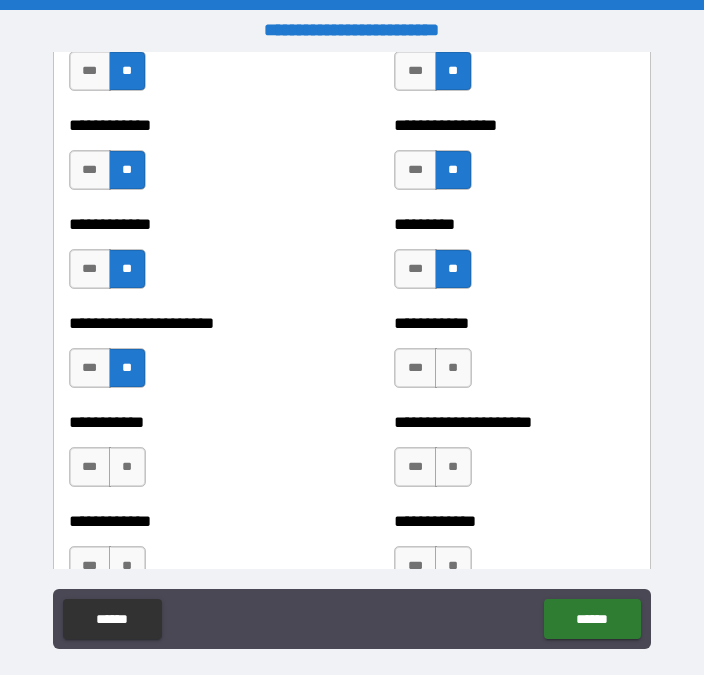 click on "**" at bounding box center (453, 368) 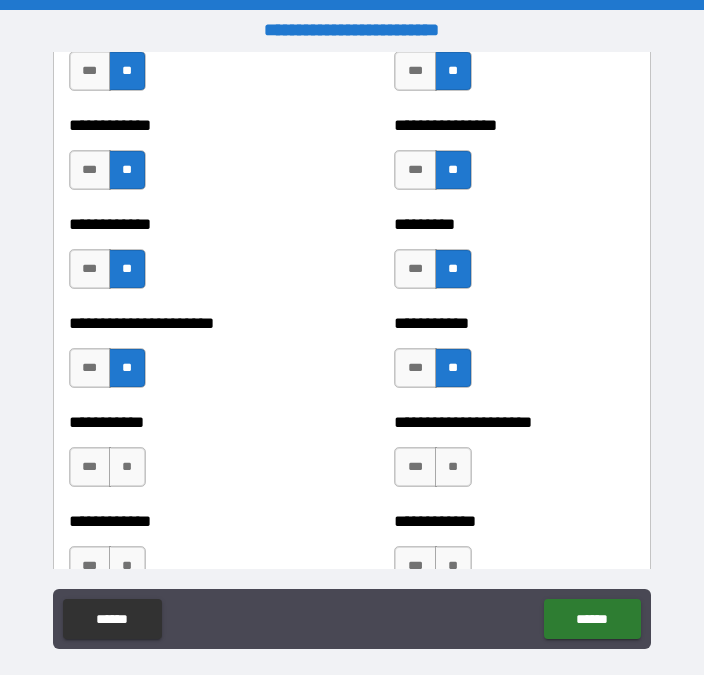 click on "**" at bounding box center [453, 467] 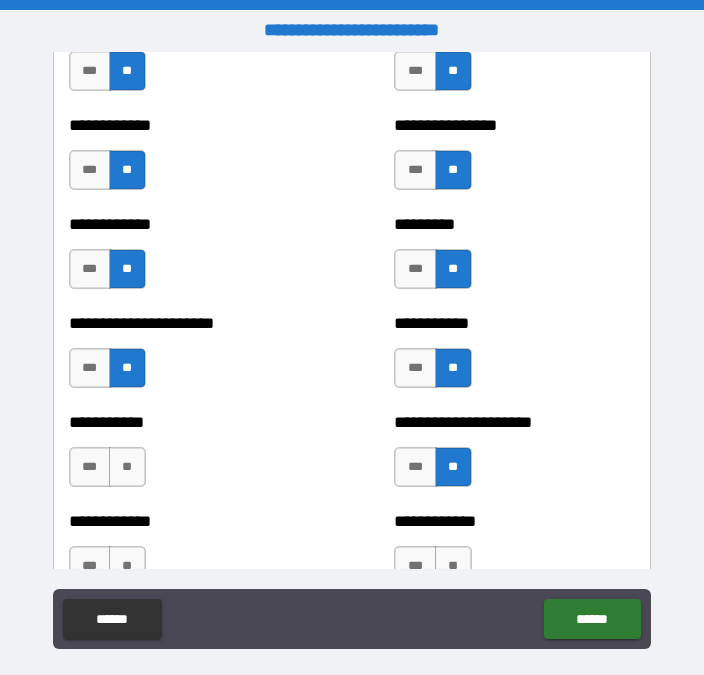 click on "**" at bounding box center (127, 467) 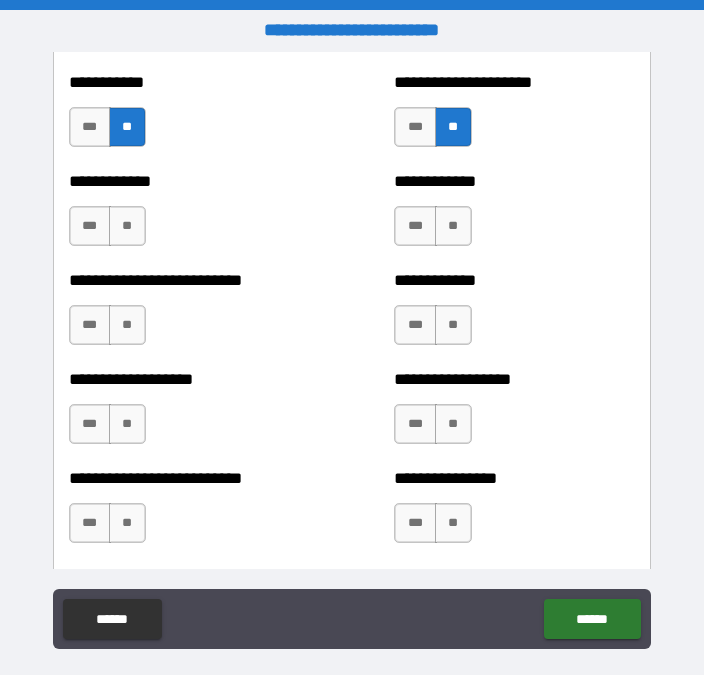 scroll, scrollTop: 5481, scrollLeft: 0, axis: vertical 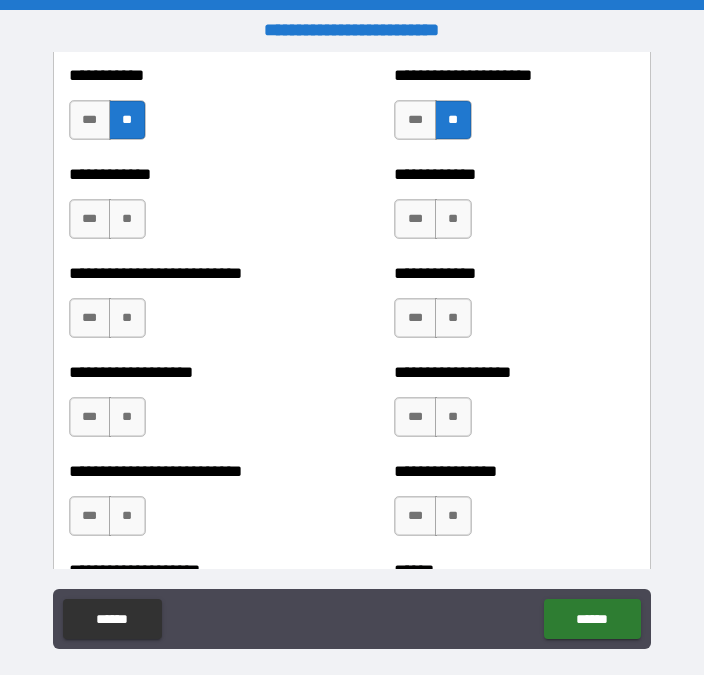 click on "**" at bounding box center [127, 219] 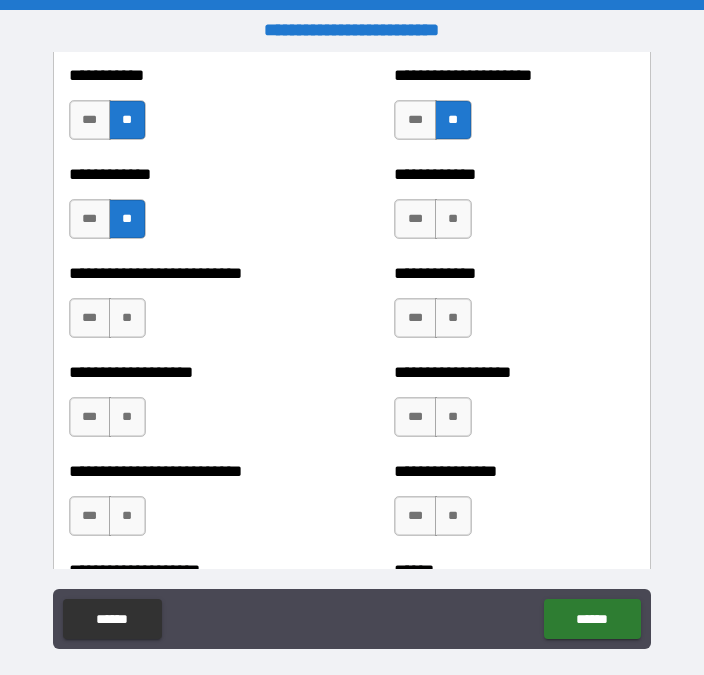 click on "**" at bounding box center [127, 318] 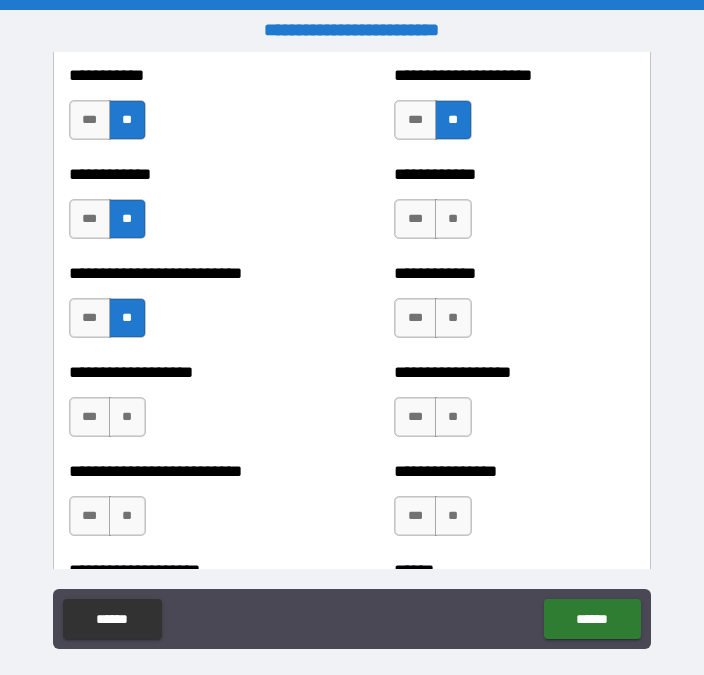 click on "**" at bounding box center [127, 417] 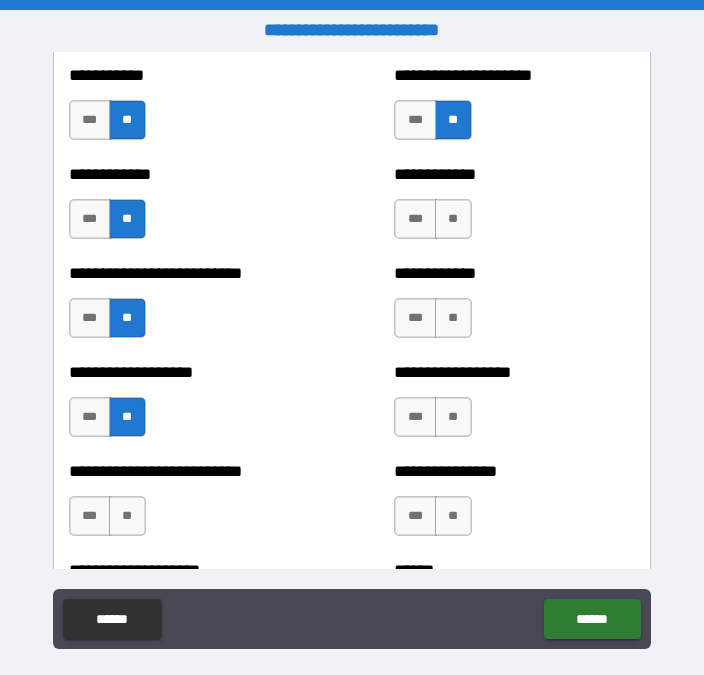 click on "**" at bounding box center [127, 516] 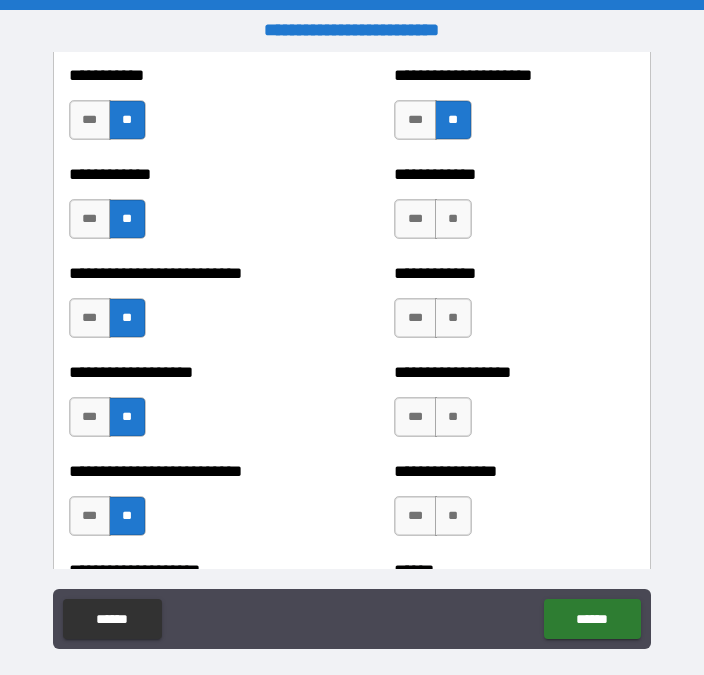 click on "**" at bounding box center [453, 516] 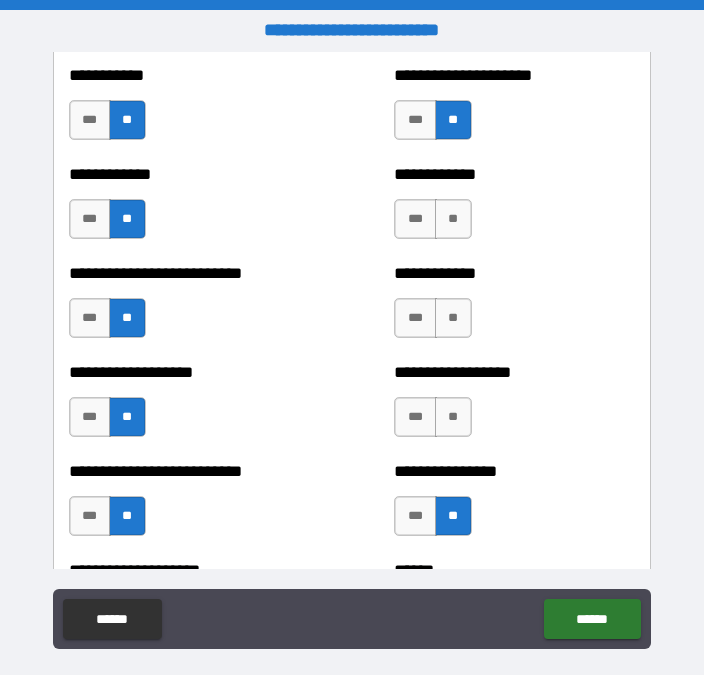 click on "**" at bounding box center (453, 417) 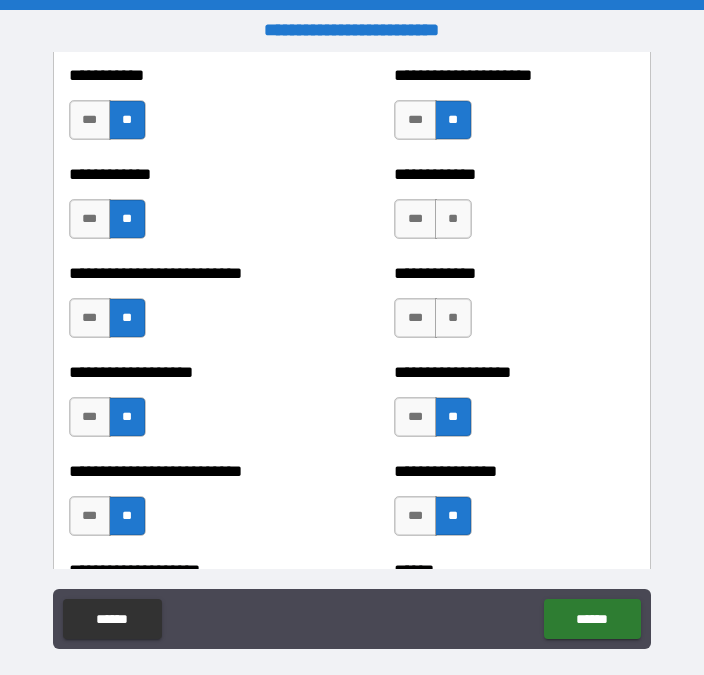 click on "**" at bounding box center [453, 318] 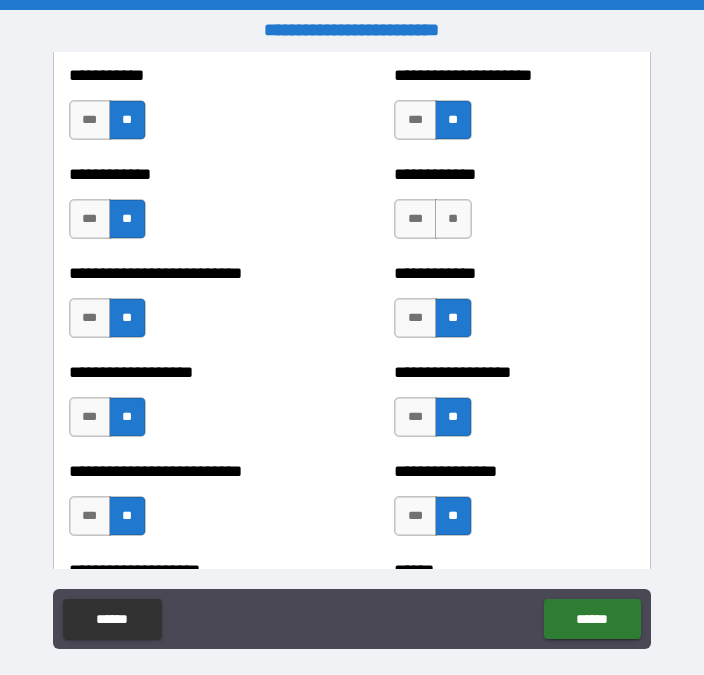 click on "**" at bounding box center [453, 219] 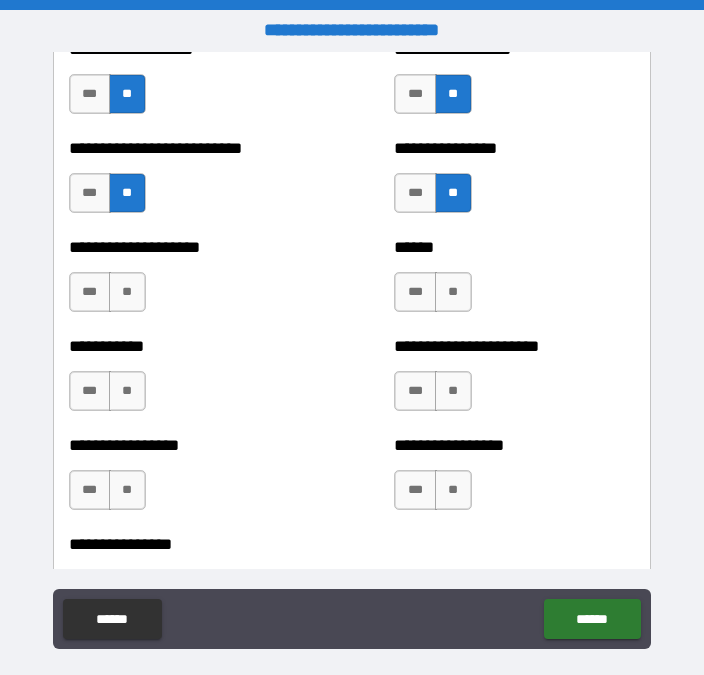 scroll, scrollTop: 5807, scrollLeft: 0, axis: vertical 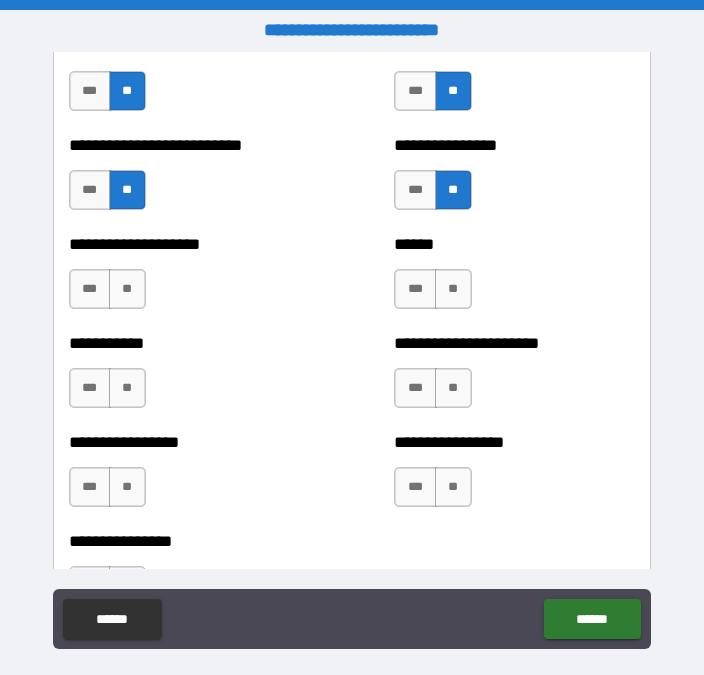 click on "**" at bounding box center [127, 289] 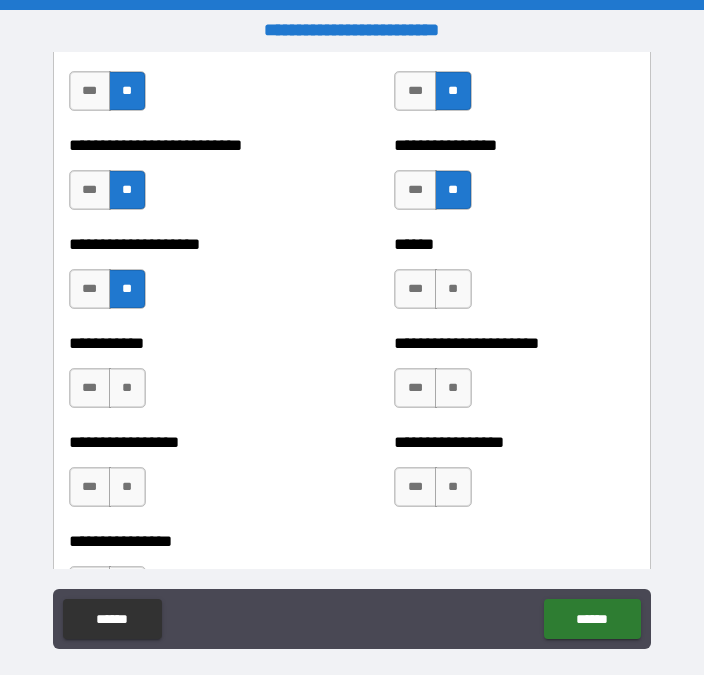 click on "**" at bounding box center [127, 388] 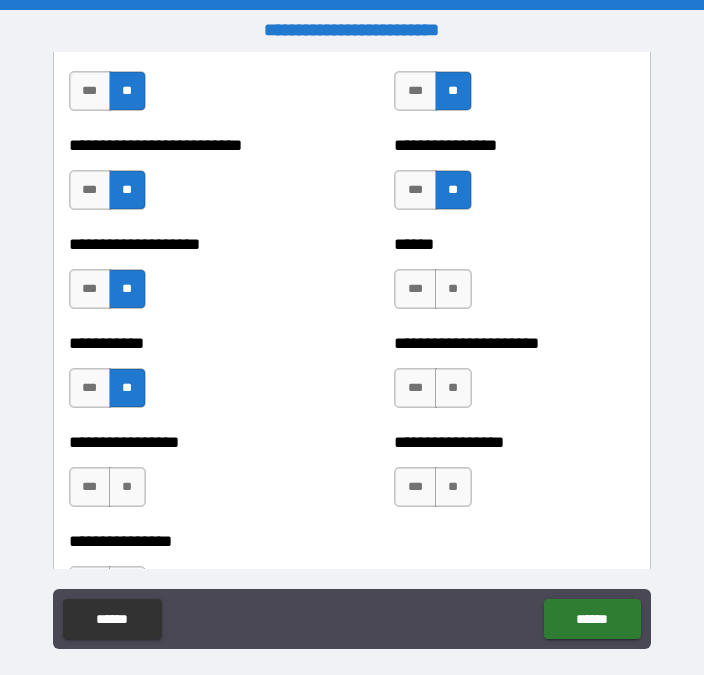 click on "**" at bounding box center [127, 487] 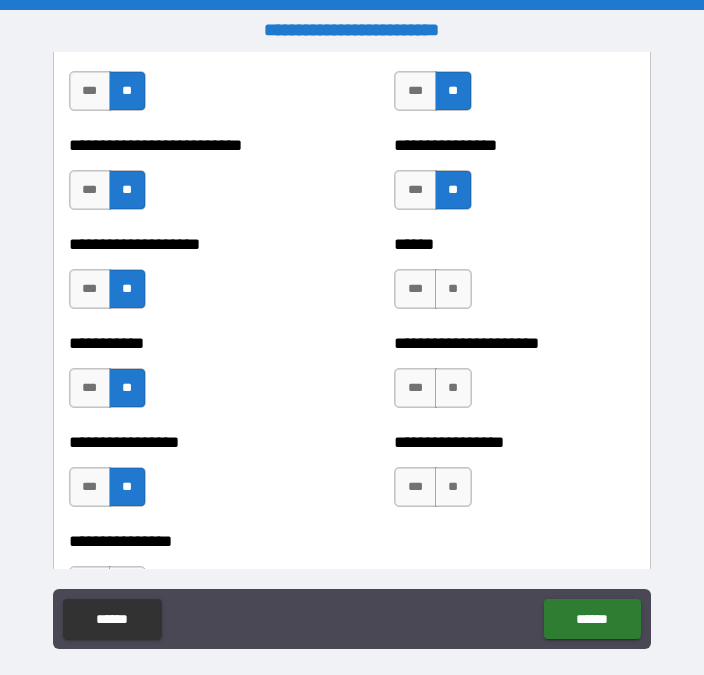 click on "**" at bounding box center [453, 289] 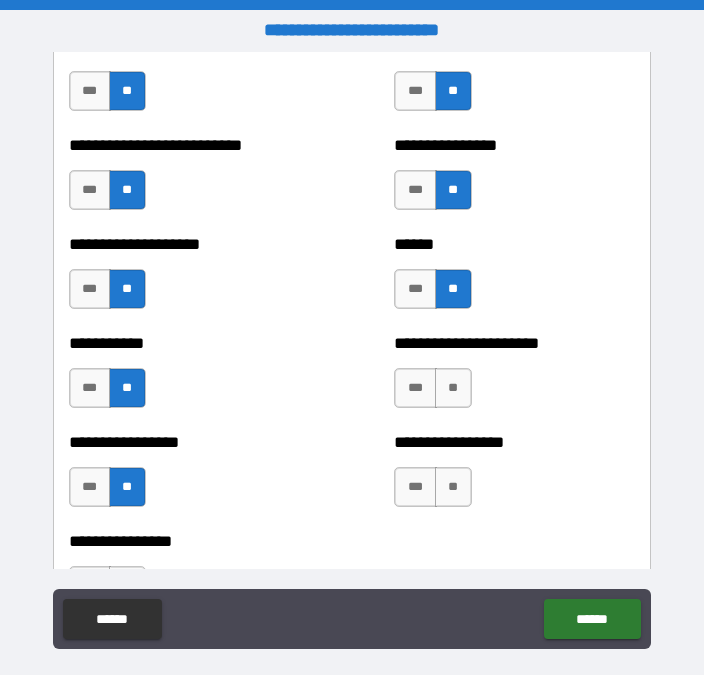 click on "**" at bounding box center (453, 388) 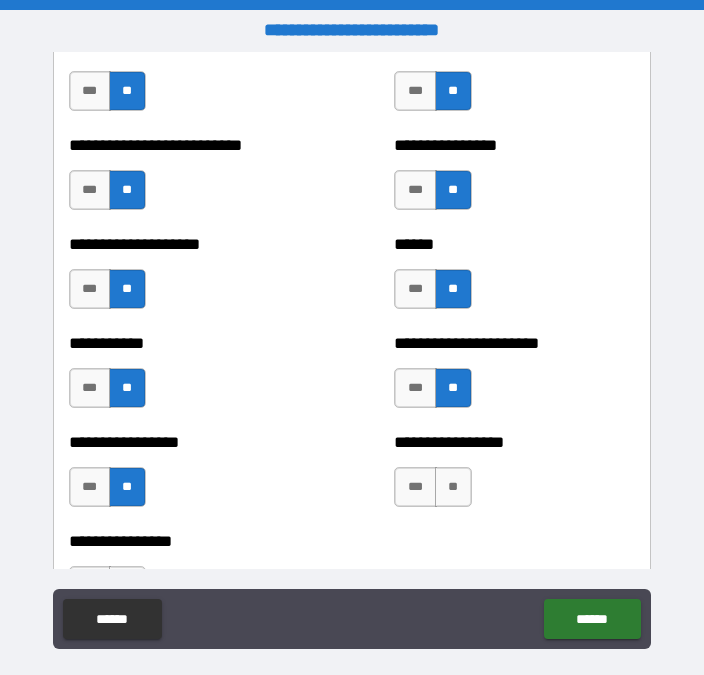 click on "**" at bounding box center (453, 487) 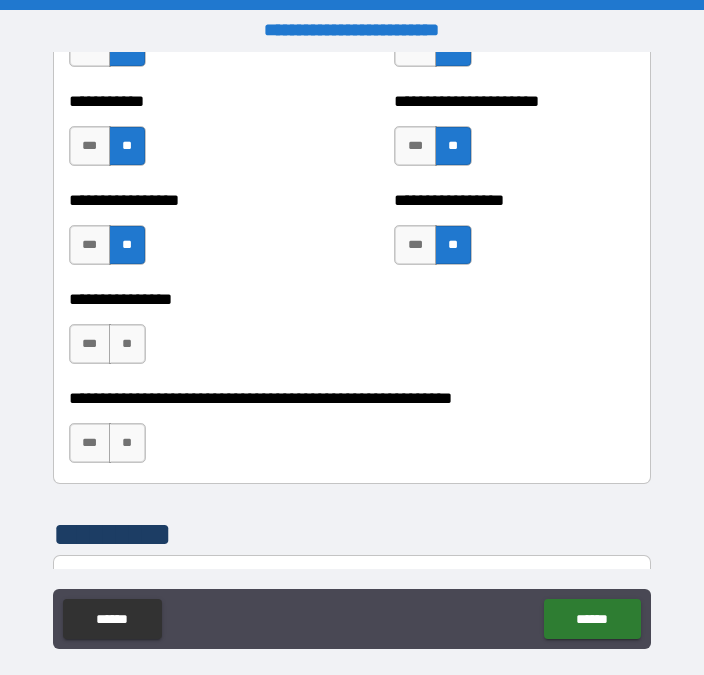 scroll, scrollTop: 6052, scrollLeft: 0, axis: vertical 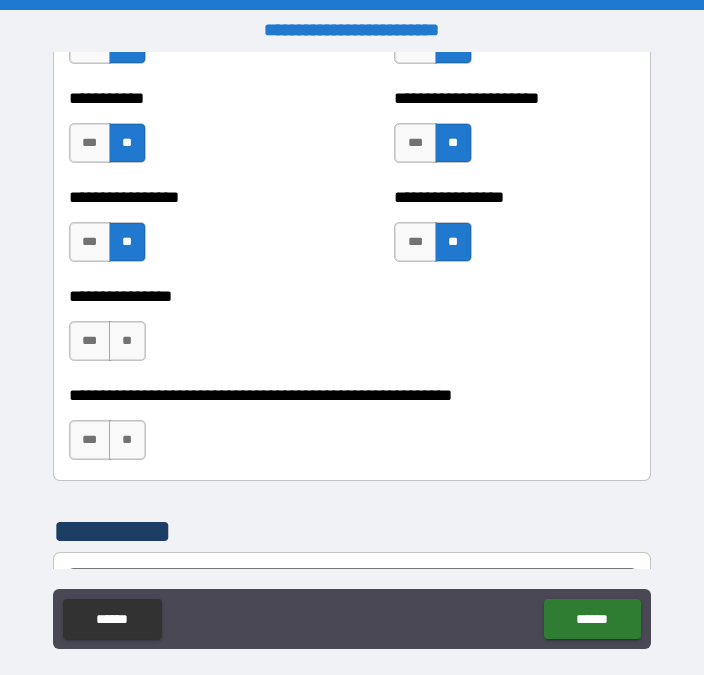 click on "**" at bounding box center [127, 341] 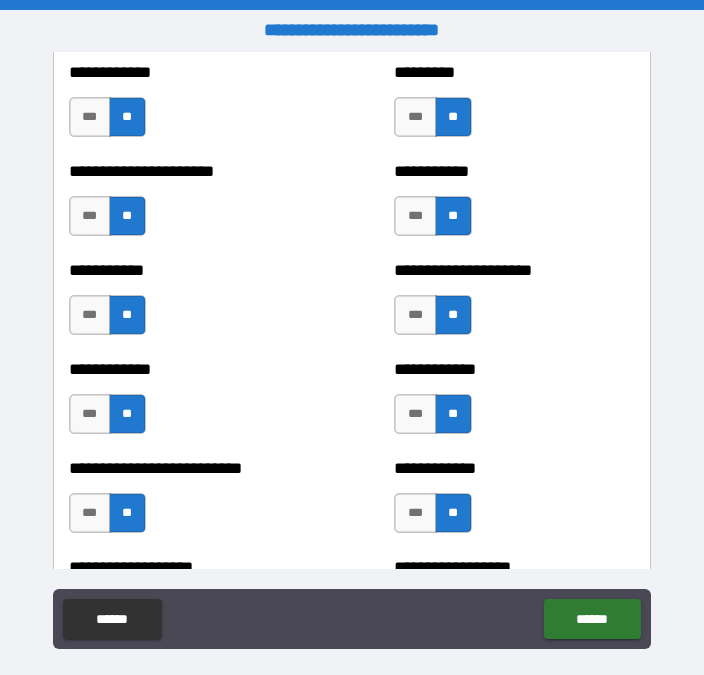 scroll, scrollTop: 5287, scrollLeft: 0, axis: vertical 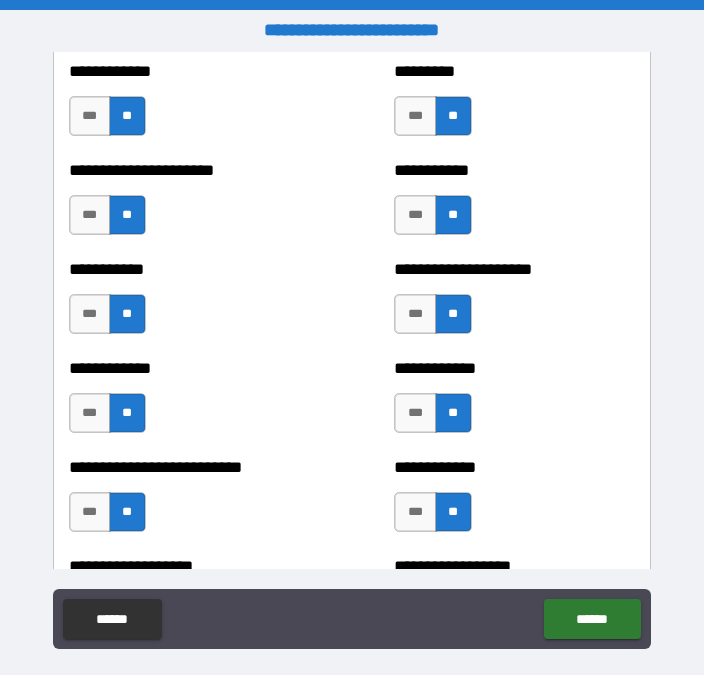 click on "***" at bounding box center [415, 512] 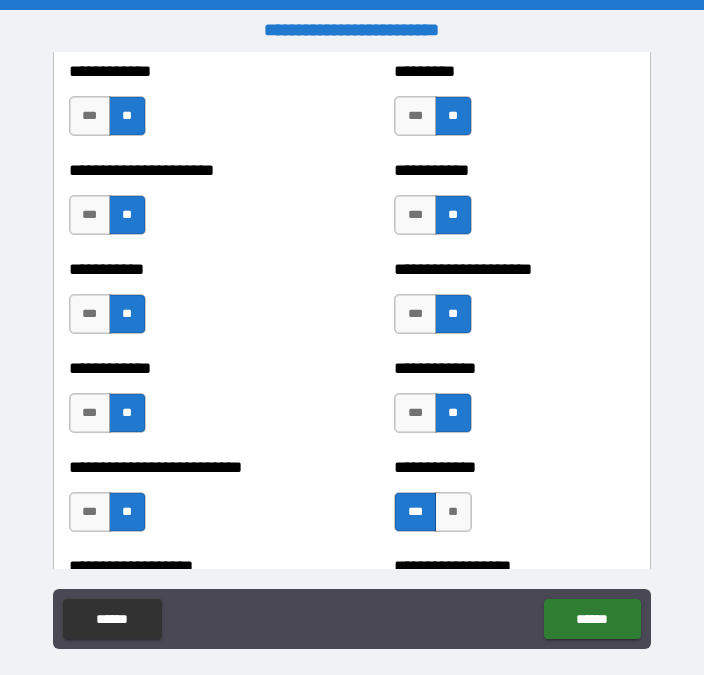 click on "***" at bounding box center [415, 512] 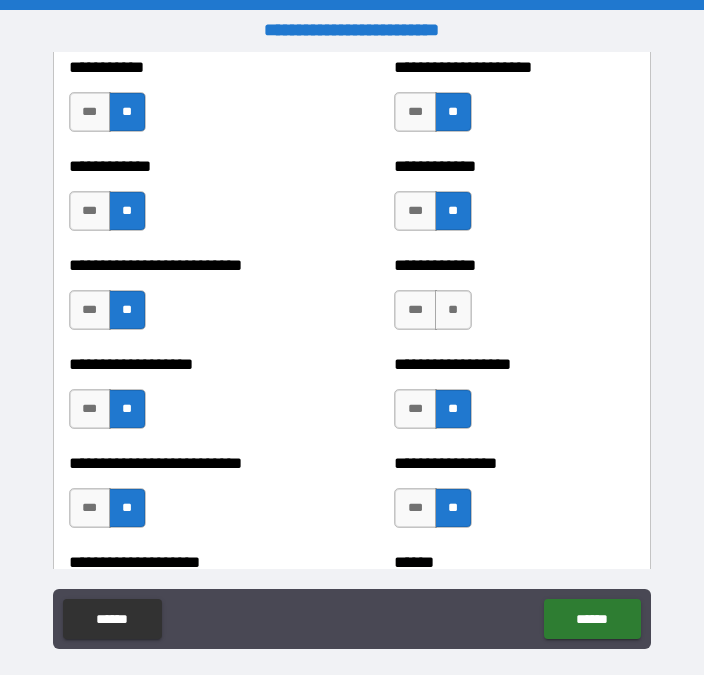 scroll, scrollTop: 5501, scrollLeft: 0, axis: vertical 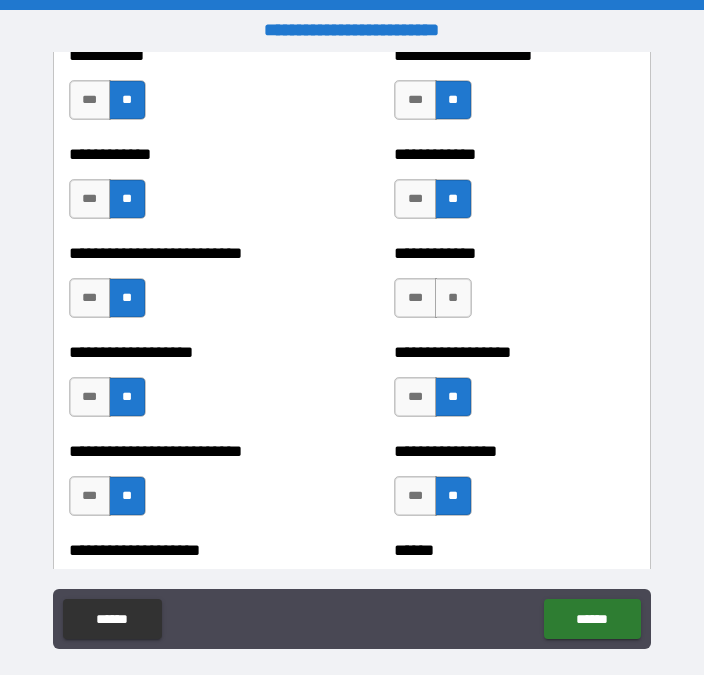 click on "***" at bounding box center [415, 298] 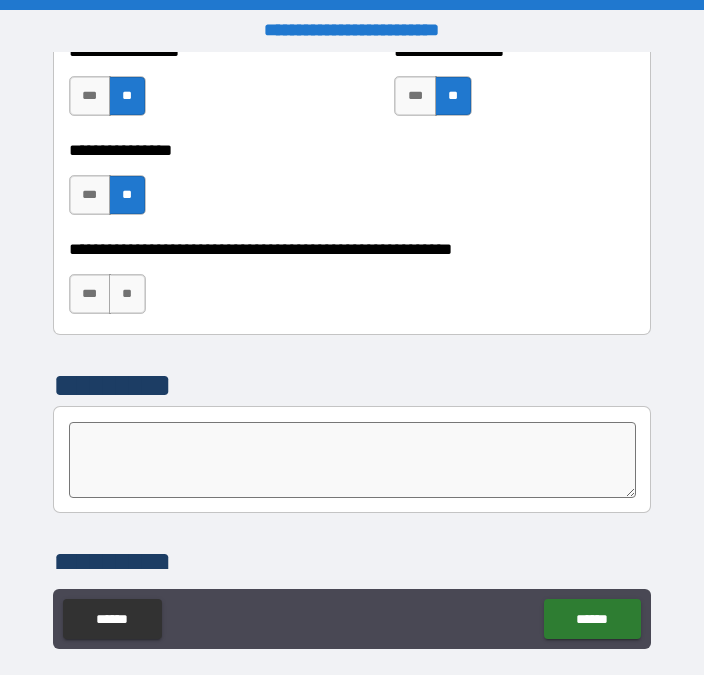 scroll, scrollTop: 6206, scrollLeft: 0, axis: vertical 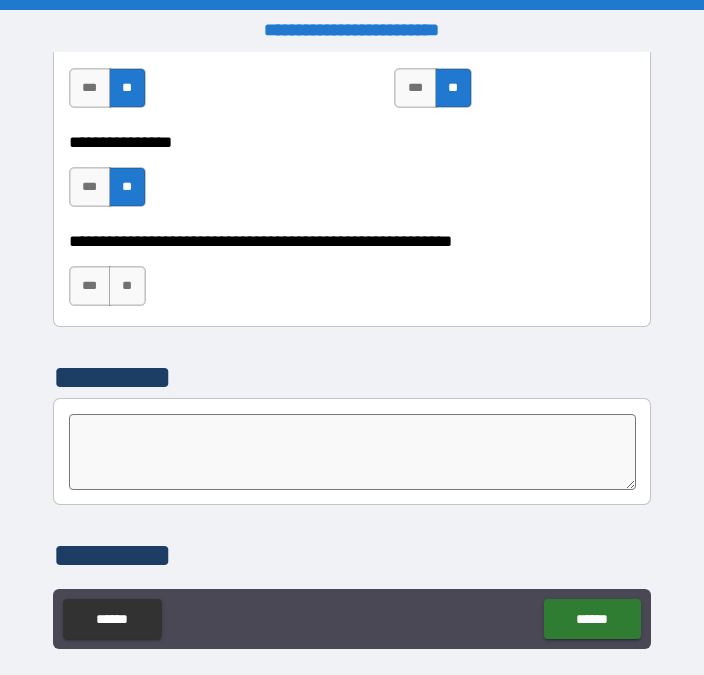 click on "**" at bounding box center [127, 286] 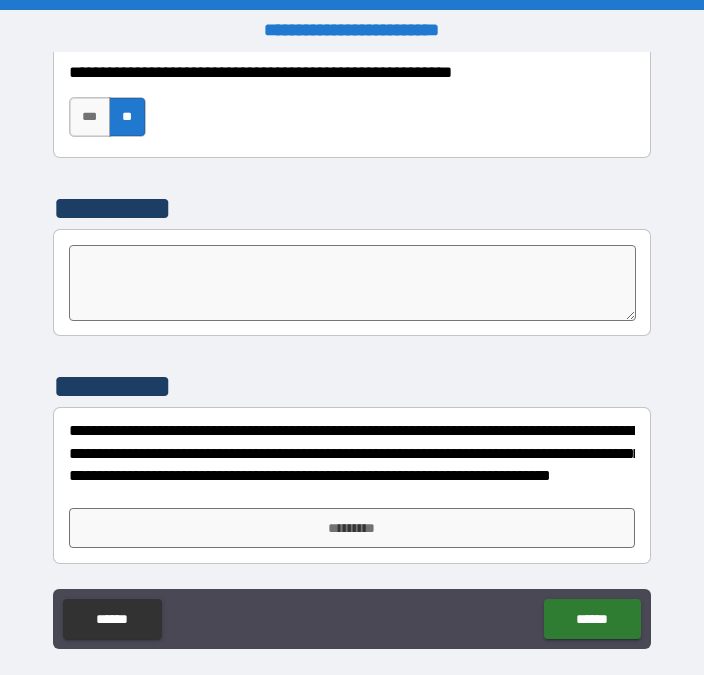 scroll, scrollTop: 6375, scrollLeft: 0, axis: vertical 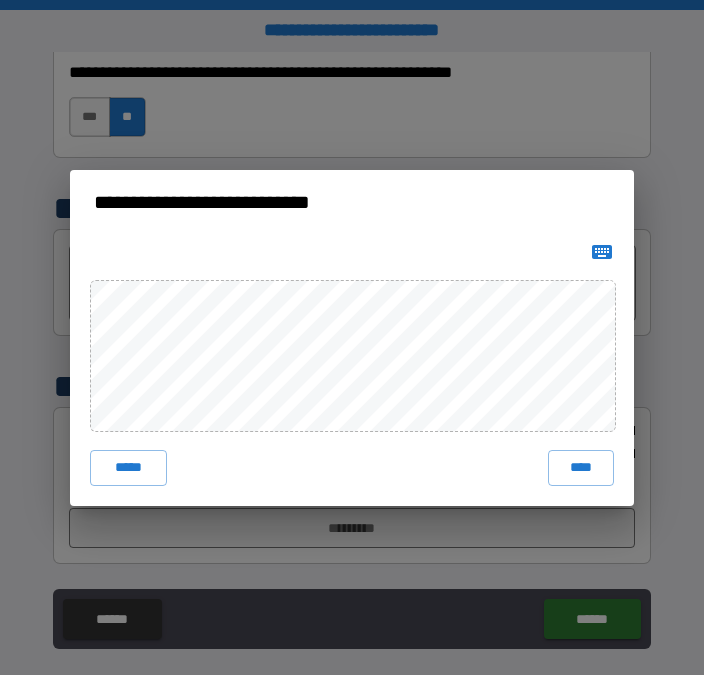 click on "****" at bounding box center (581, 468) 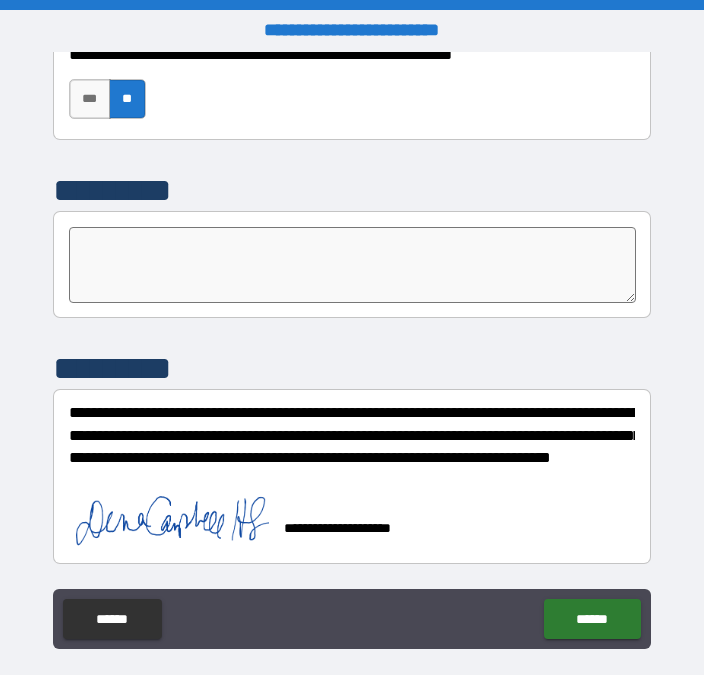 scroll, scrollTop: 6393, scrollLeft: 0, axis: vertical 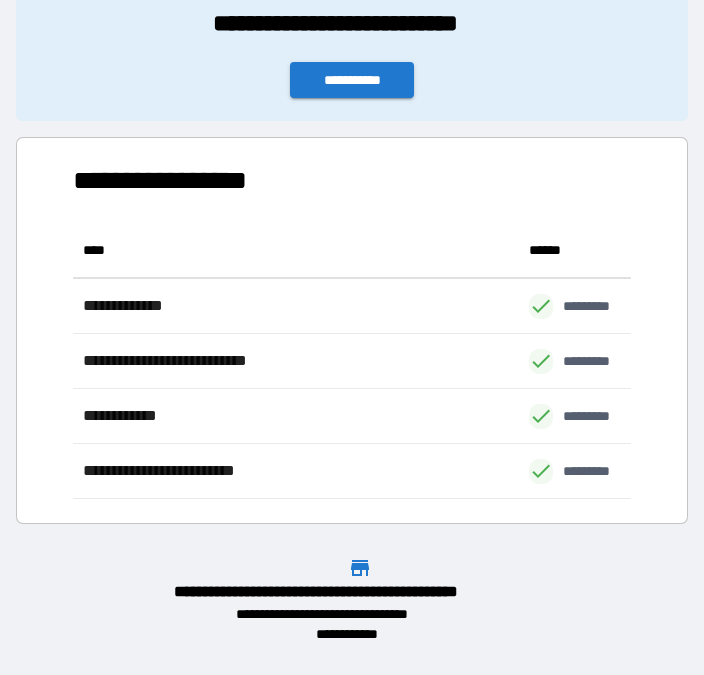 click on "**********" at bounding box center [352, 80] 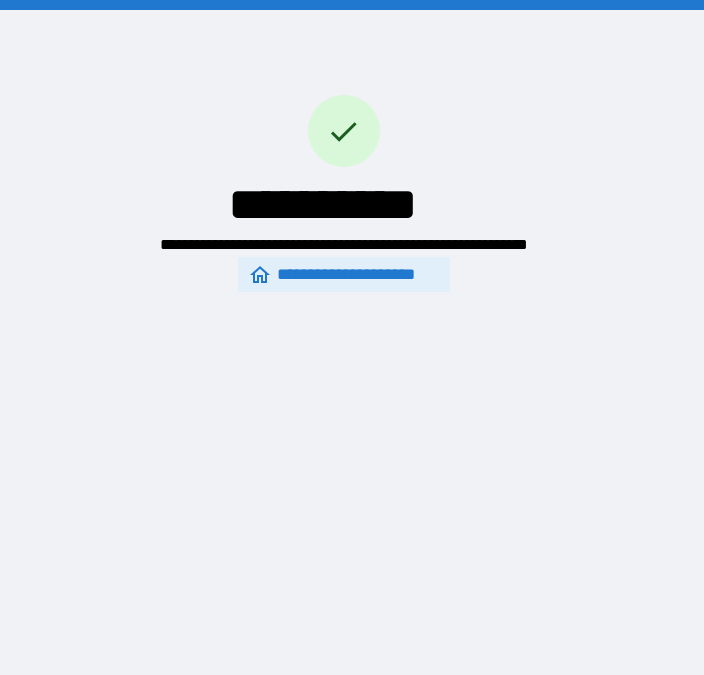 scroll, scrollTop: 0, scrollLeft: 0, axis: both 